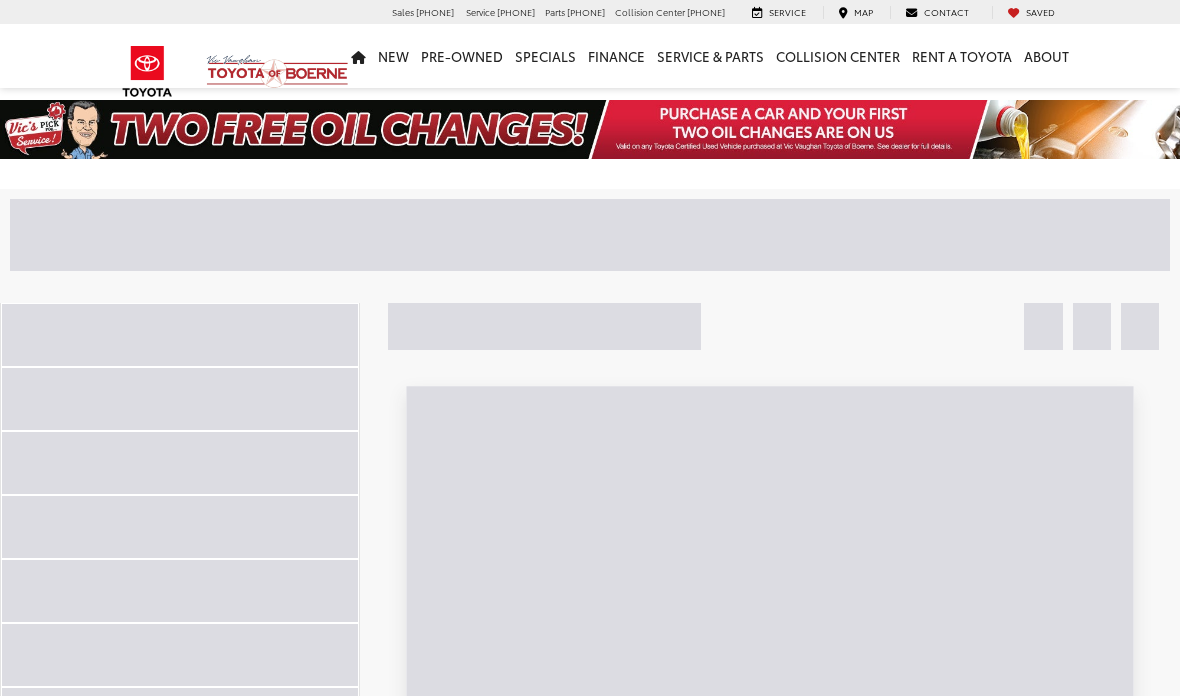 scroll, scrollTop: 0, scrollLeft: 0, axis: both 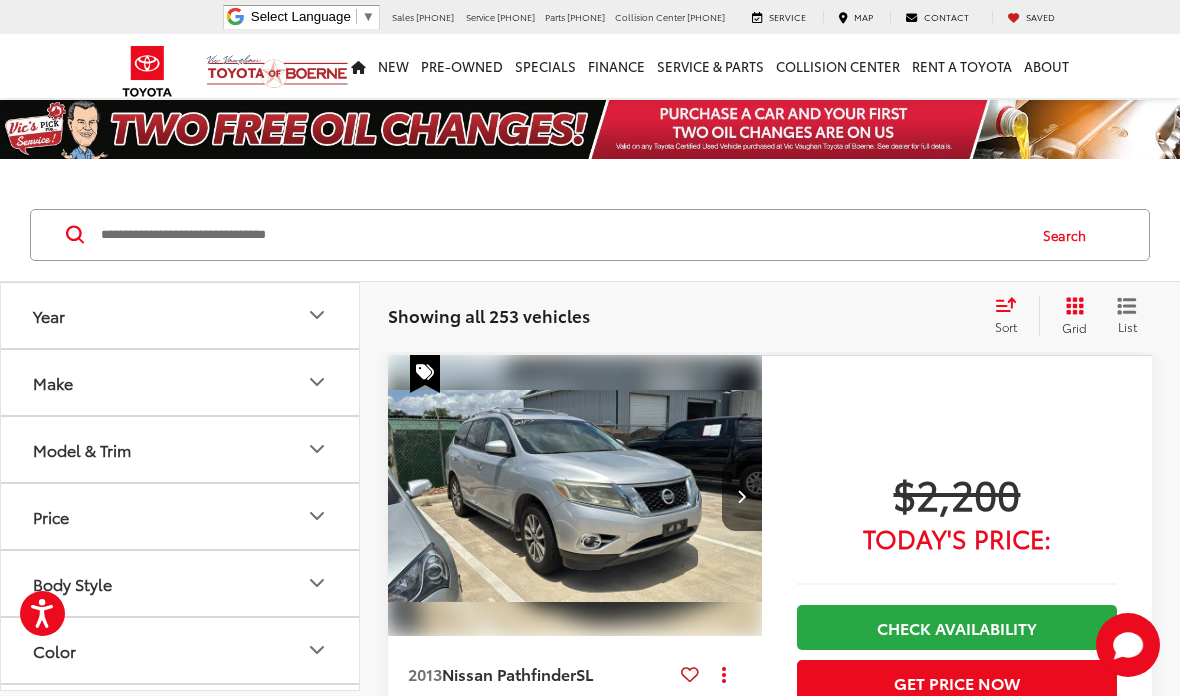 click at bounding box center [561, 235] 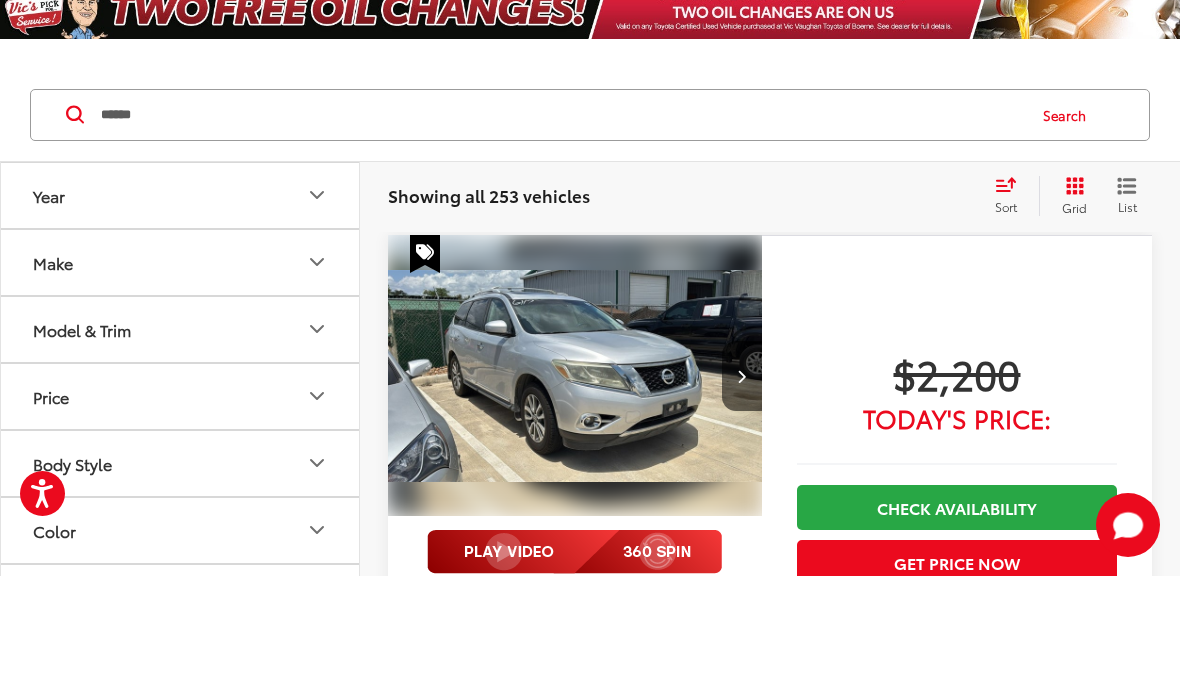 type on "******" 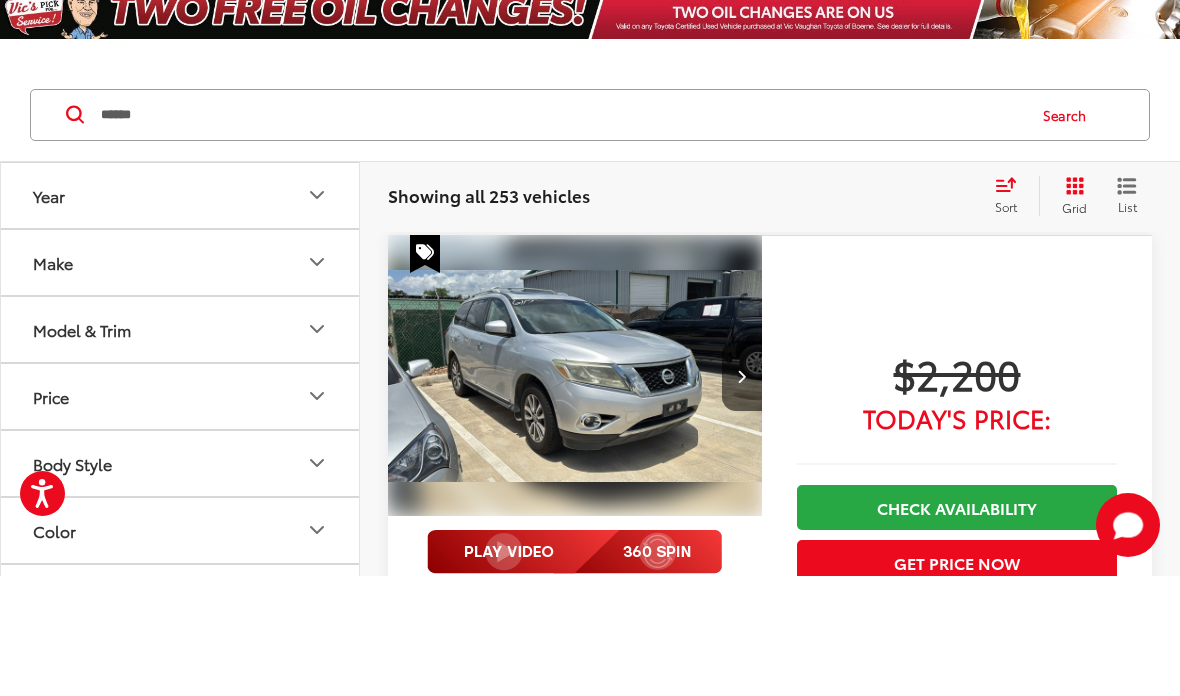 click on "Search" at bounding box center (1069, 235) 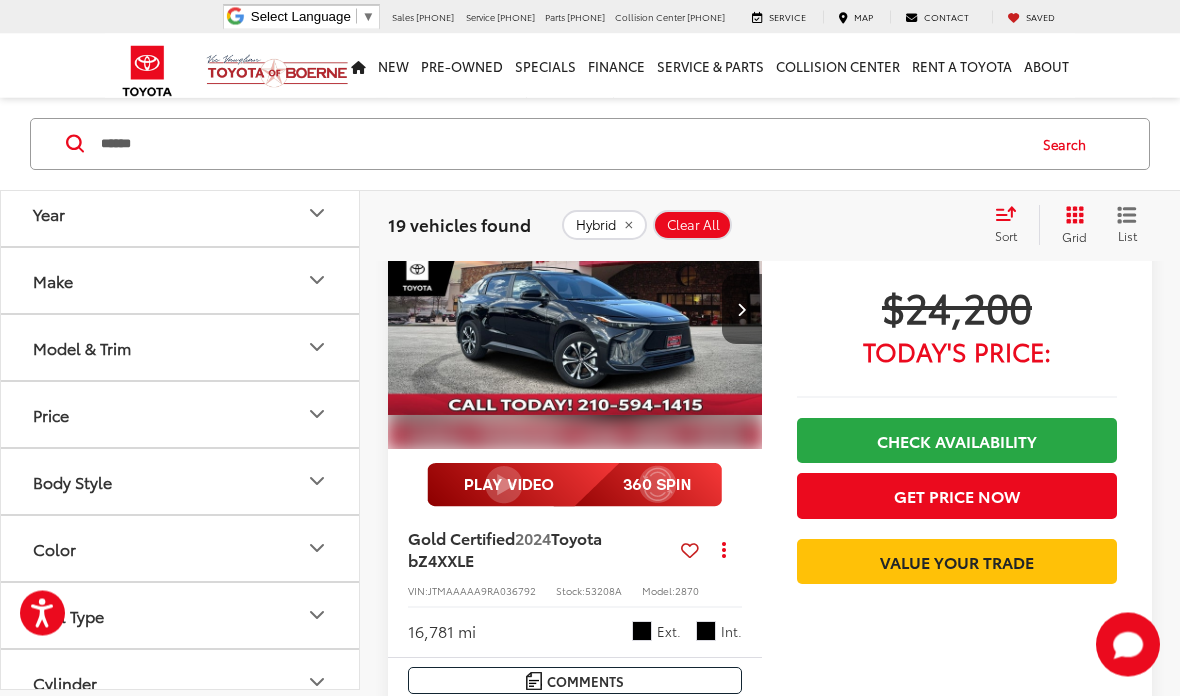 scroll, scrollTop: 846, scrollLeft: 0, axis: vertical 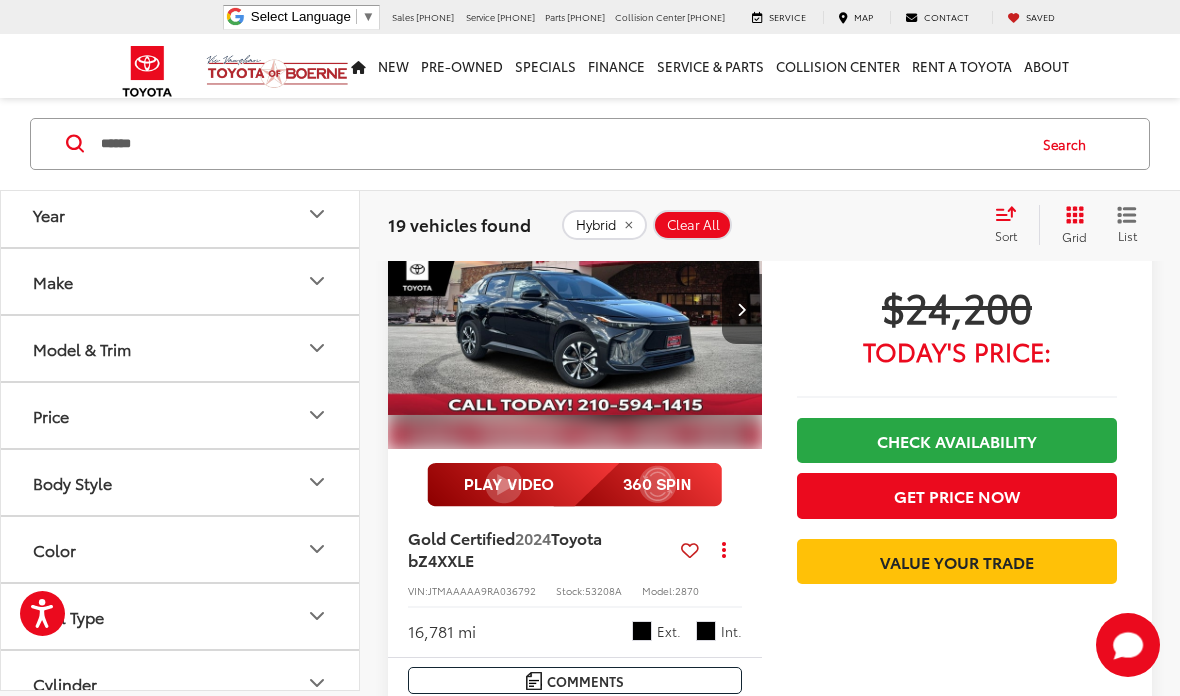 click on "Sort" at bounding box center [1012, 225] 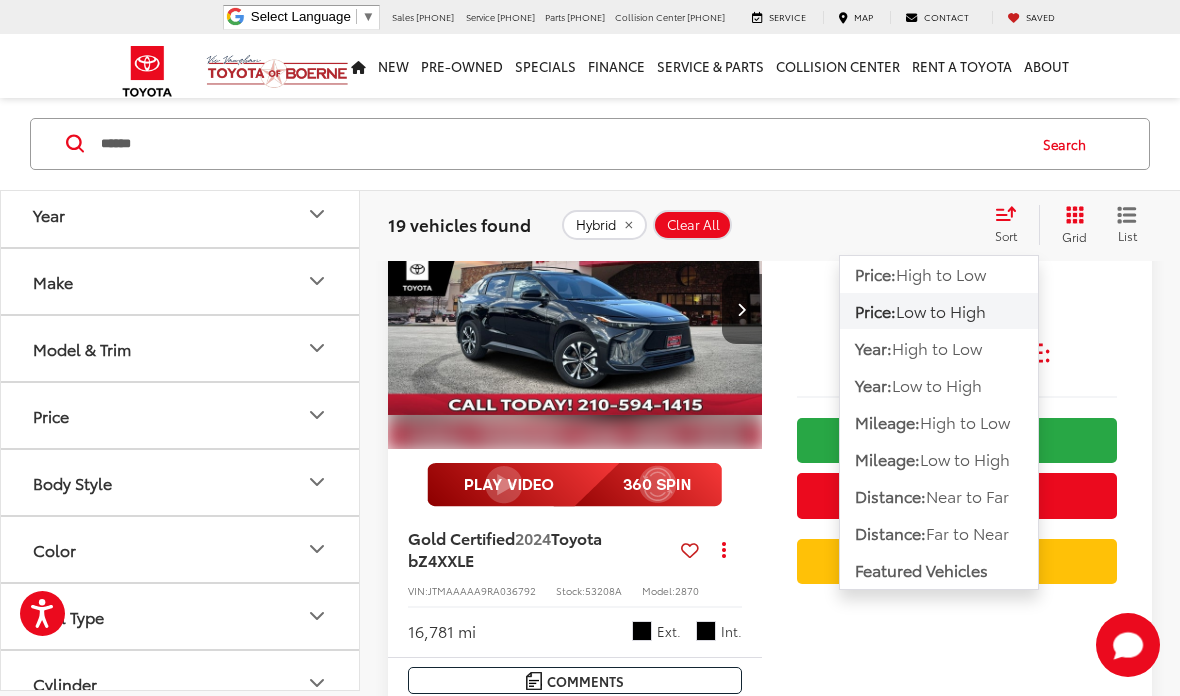 click on "Low to High" at bounding box center [941, 310] 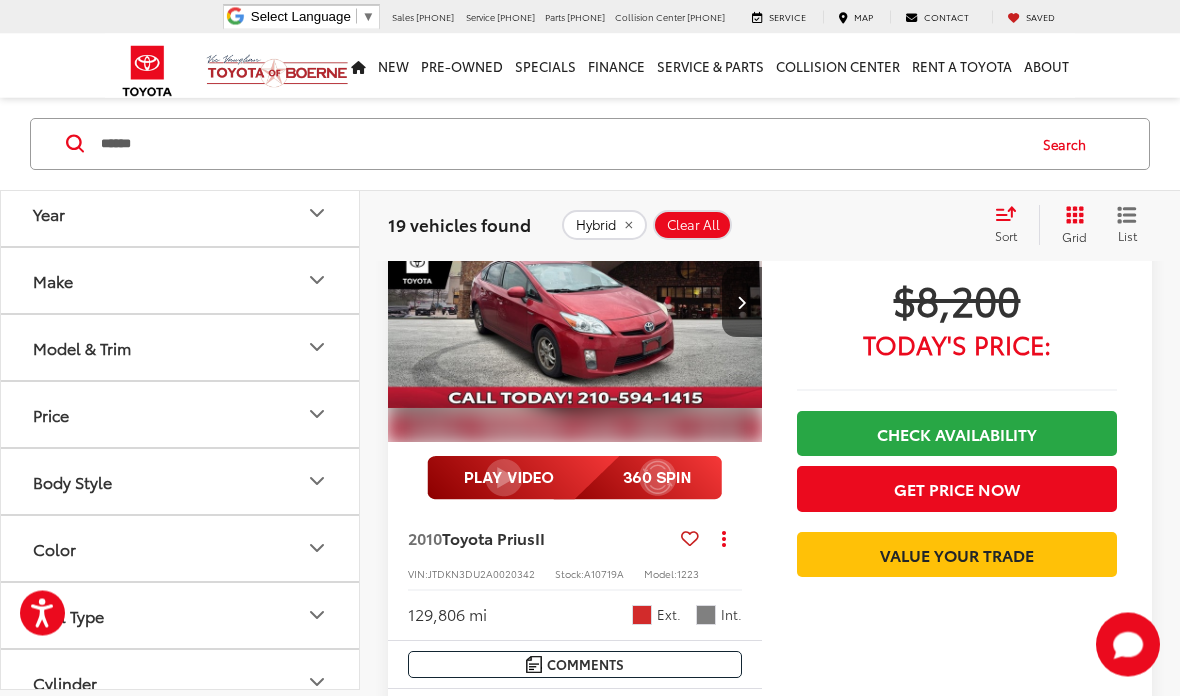 scroll, scrollTop: 91, scrollLeft: 0, axis: vertical 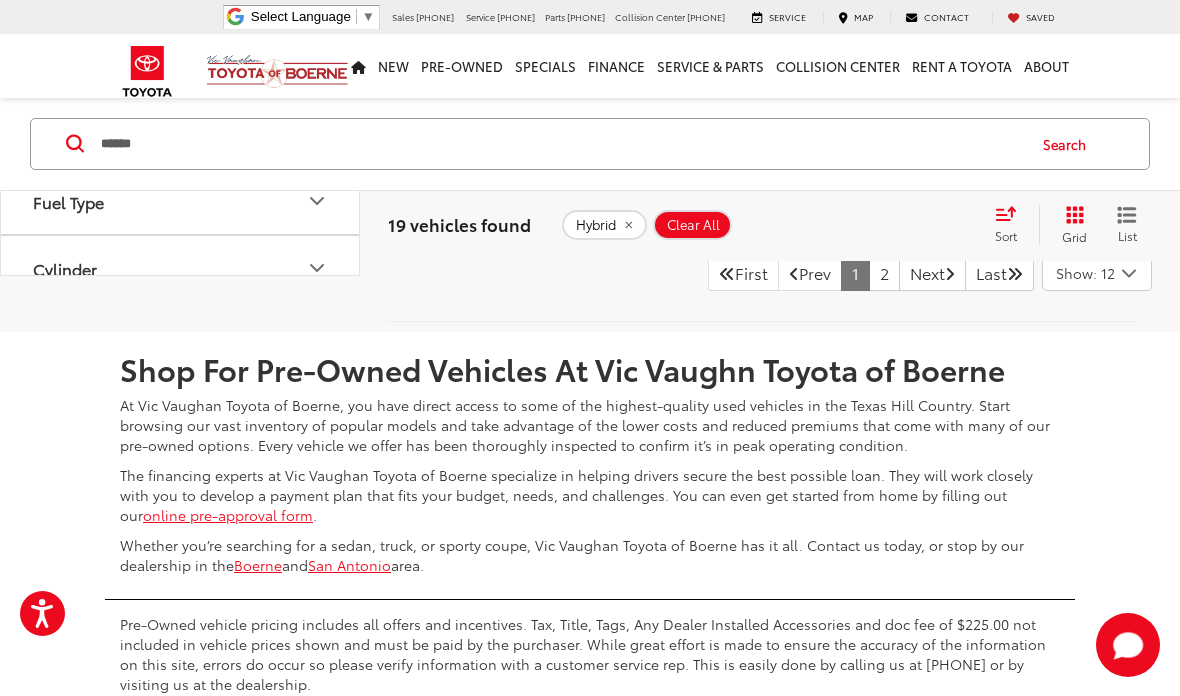 click on "2" at bounding box center (884, 273) 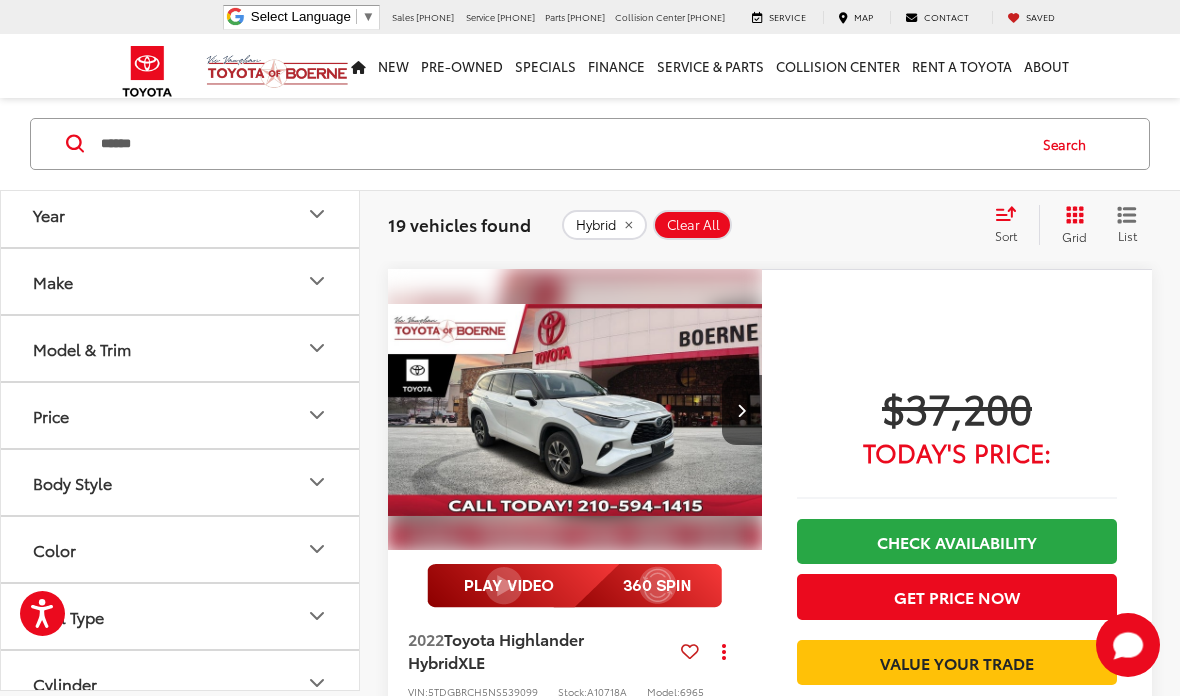 scroll, scrollTop: 91, scrollLeft: 0, axis: vertical 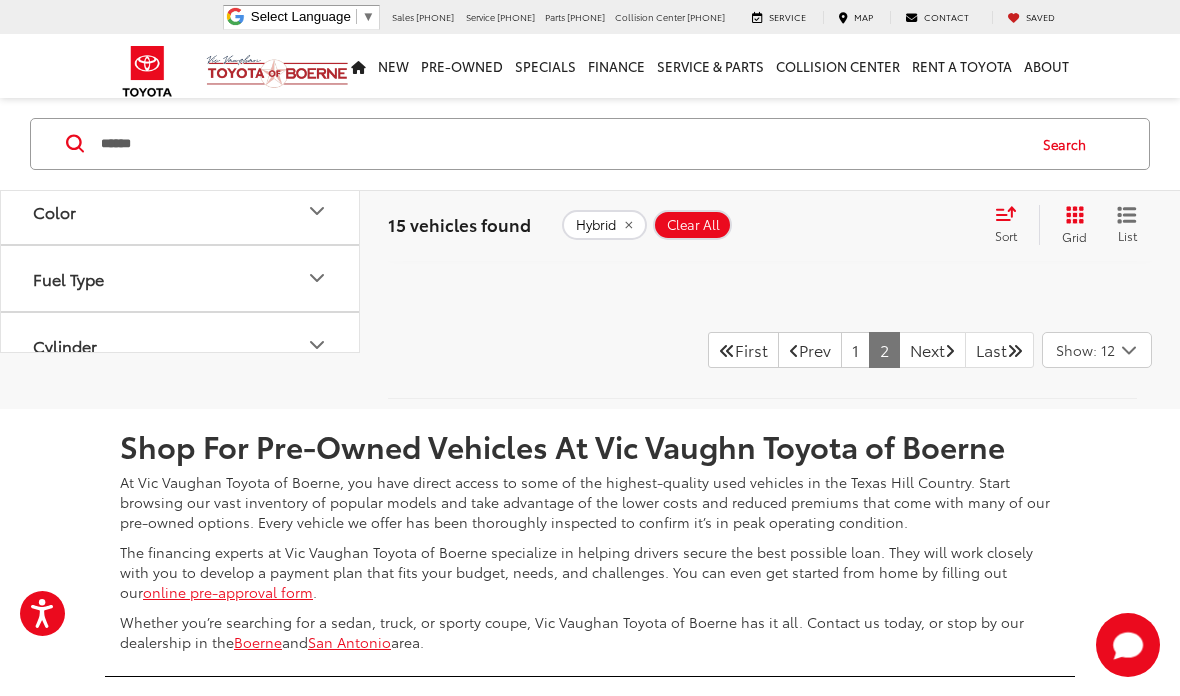 click on "1" at bounding box center (855, 350) 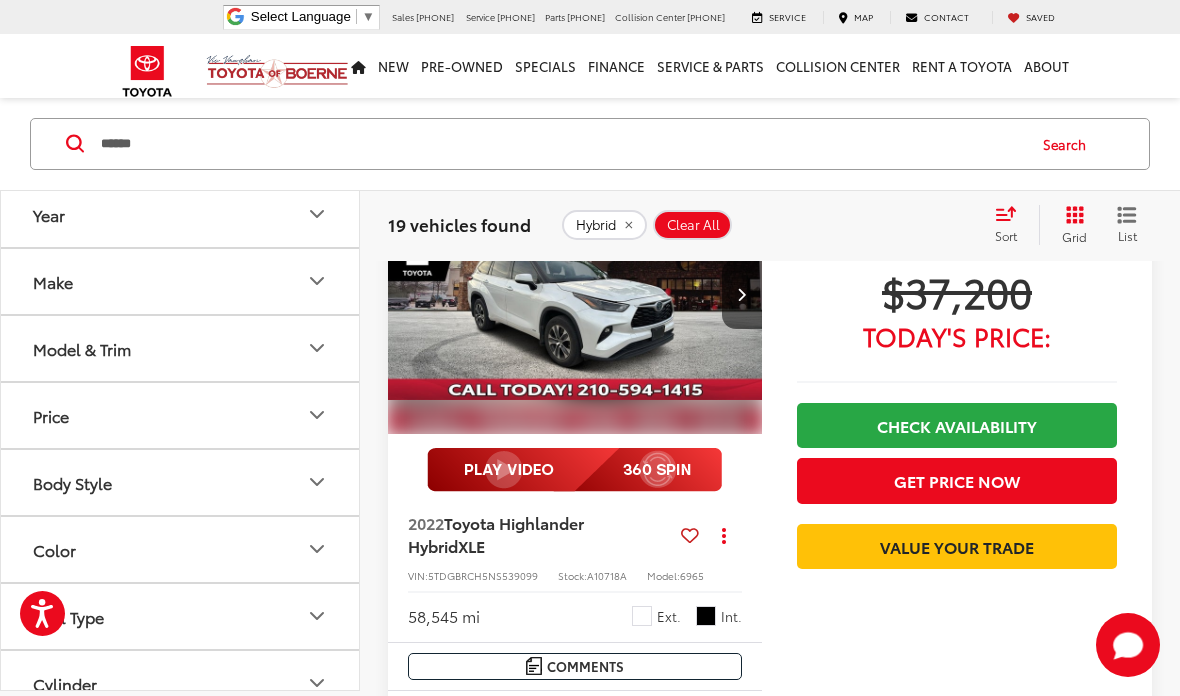 scroll, scrollTop: 5474, scrollLeft: 0, axis: vertical 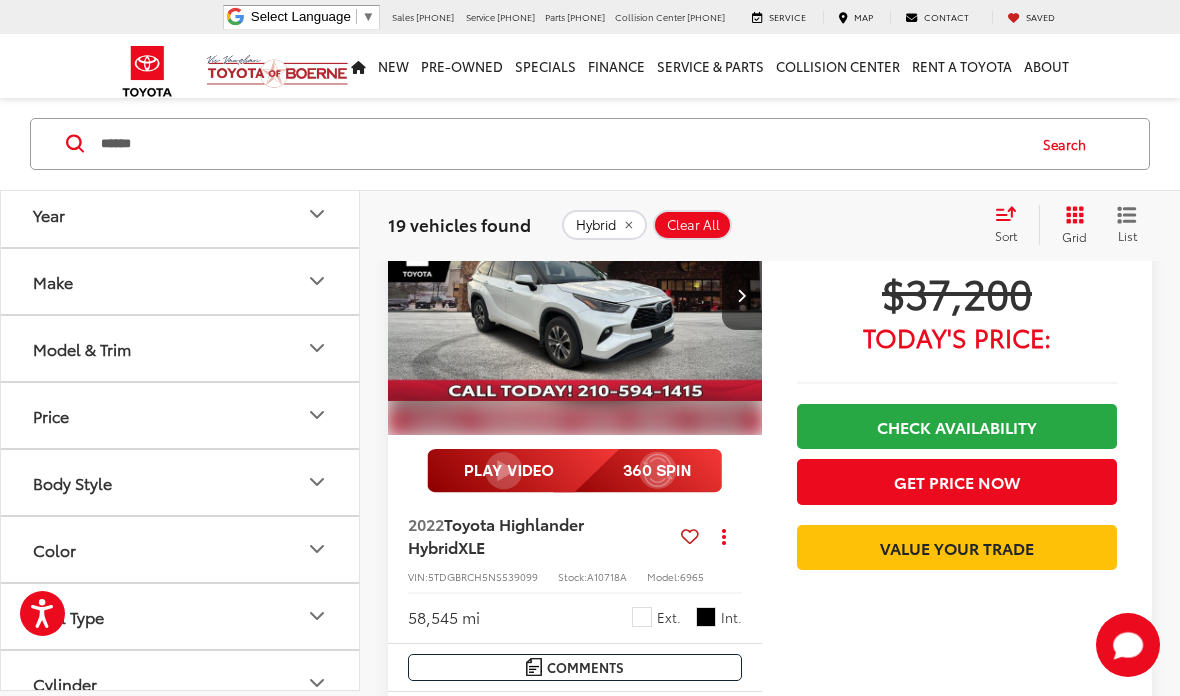 click on "Hybrid" 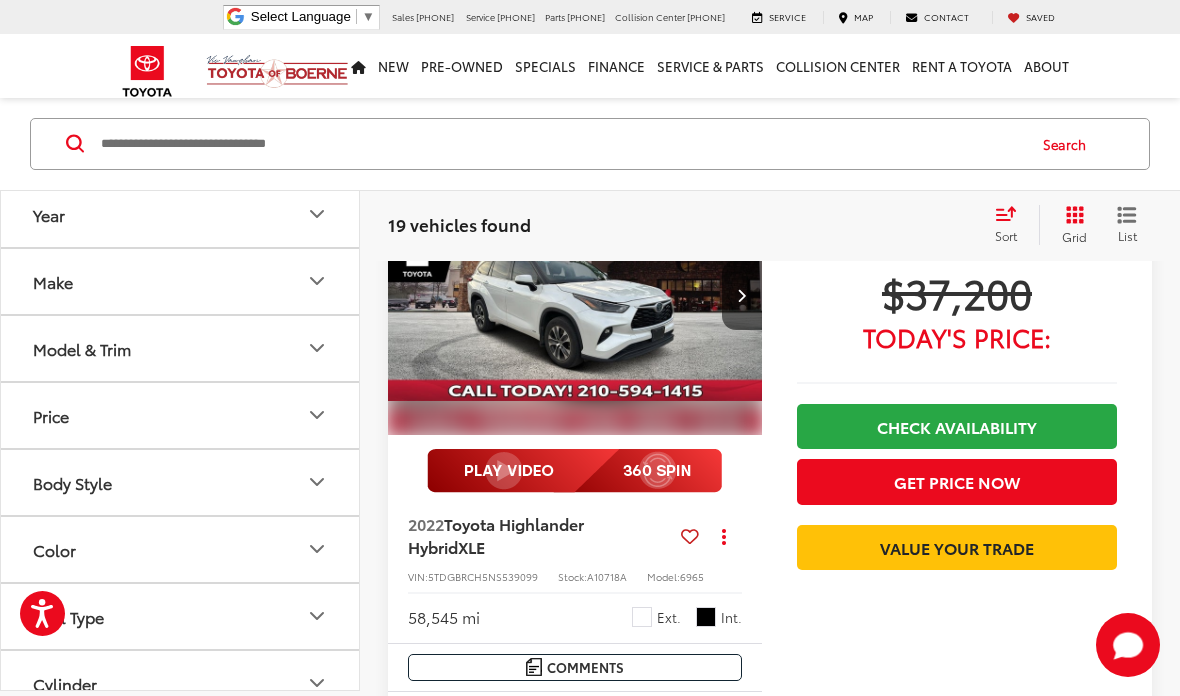 click at bounding box center (561, 144) 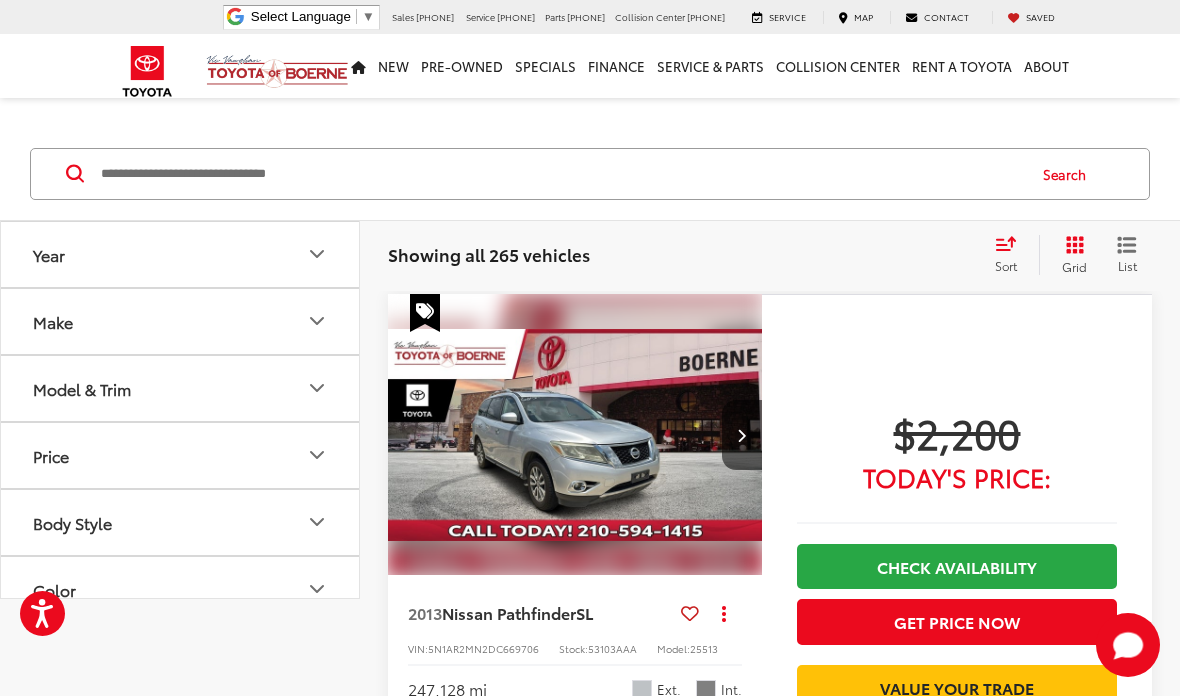 scroll, scrollTop: 0, scrollLeft: 0, axis: both 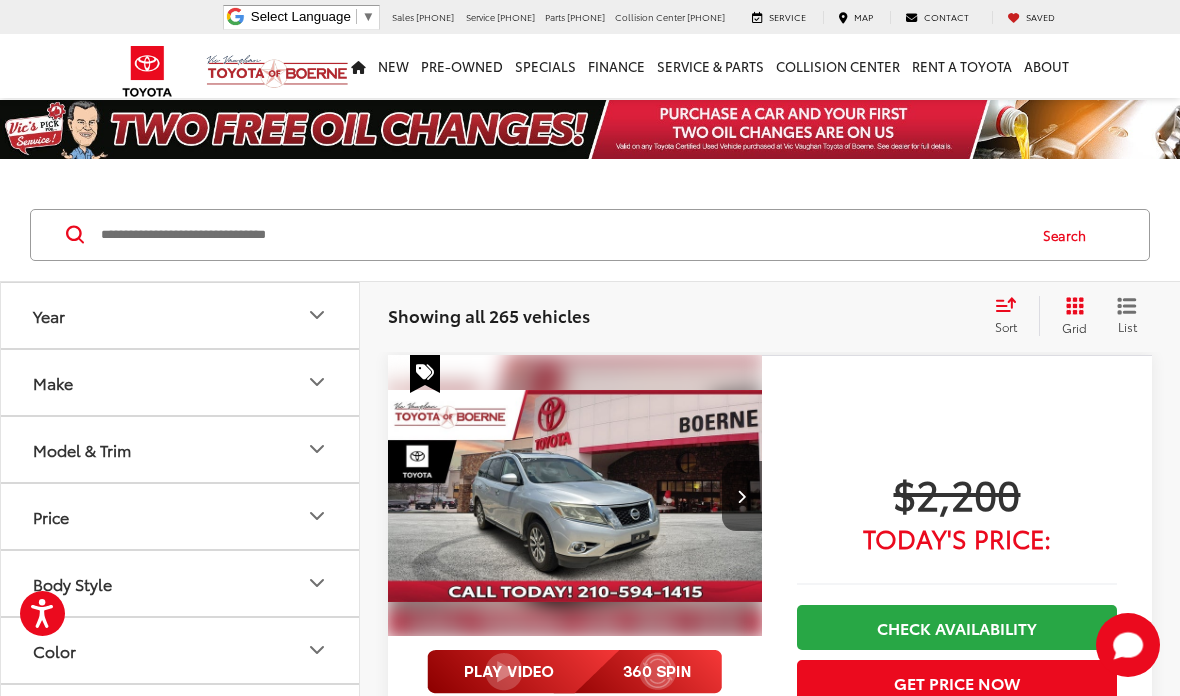 click at bounding box center [561, 235] 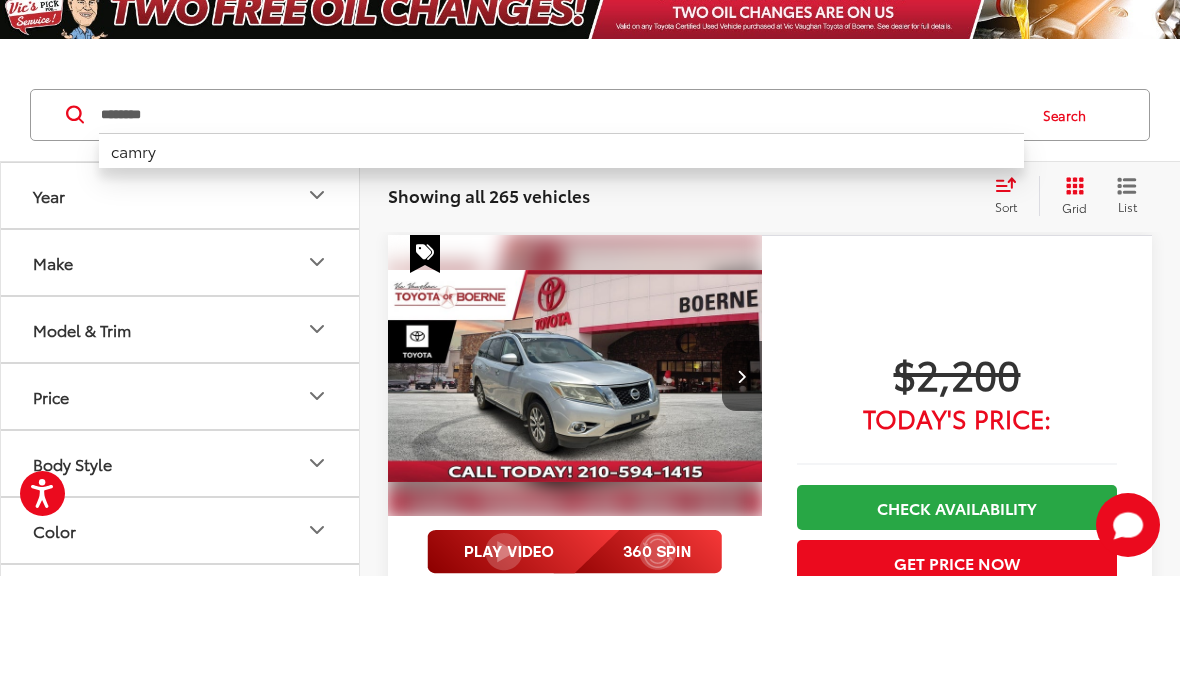 type on "********" 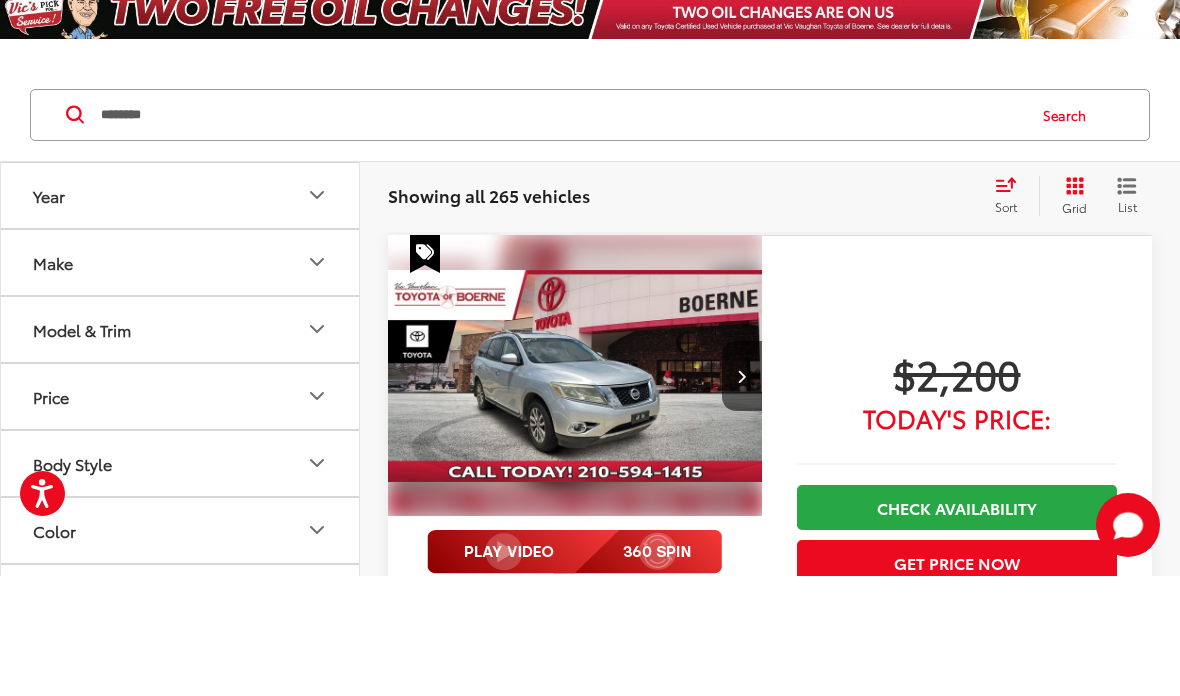 scroll, scrollTop: 120, scrollLeft: 0, axis: vertical 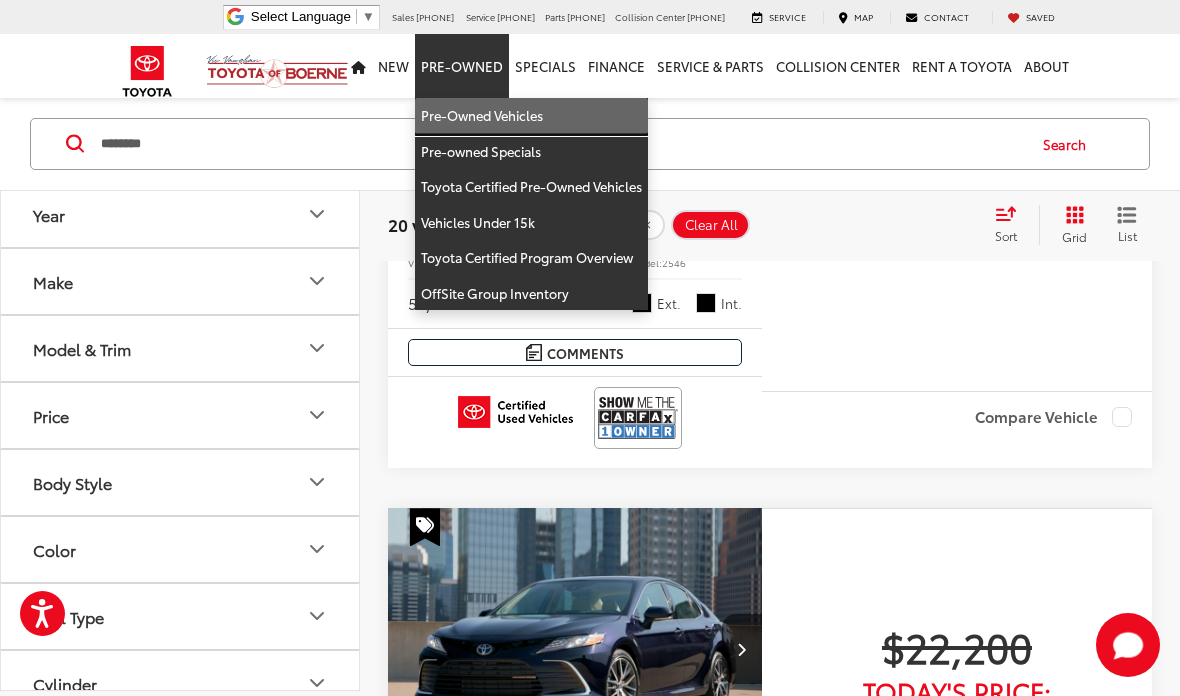 click on "Pre-Owned Vehicles" at bounding box center (531, 116) 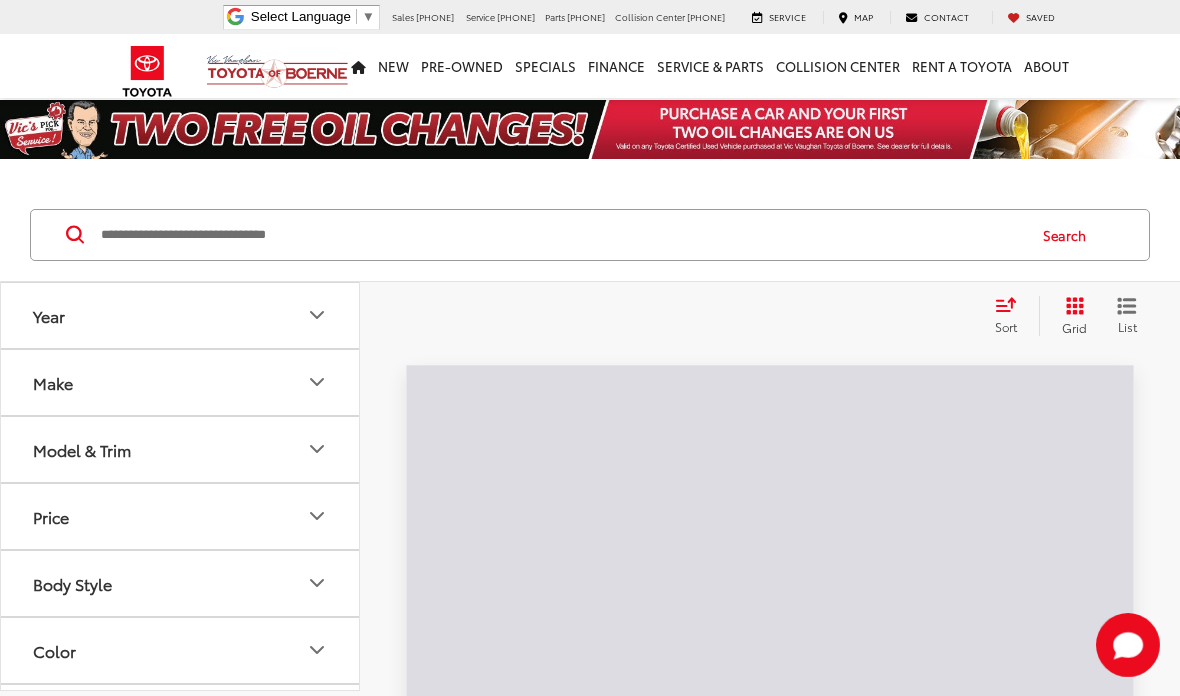 scroll, scrollTop: 0, scrollLeft: 0, axis: both 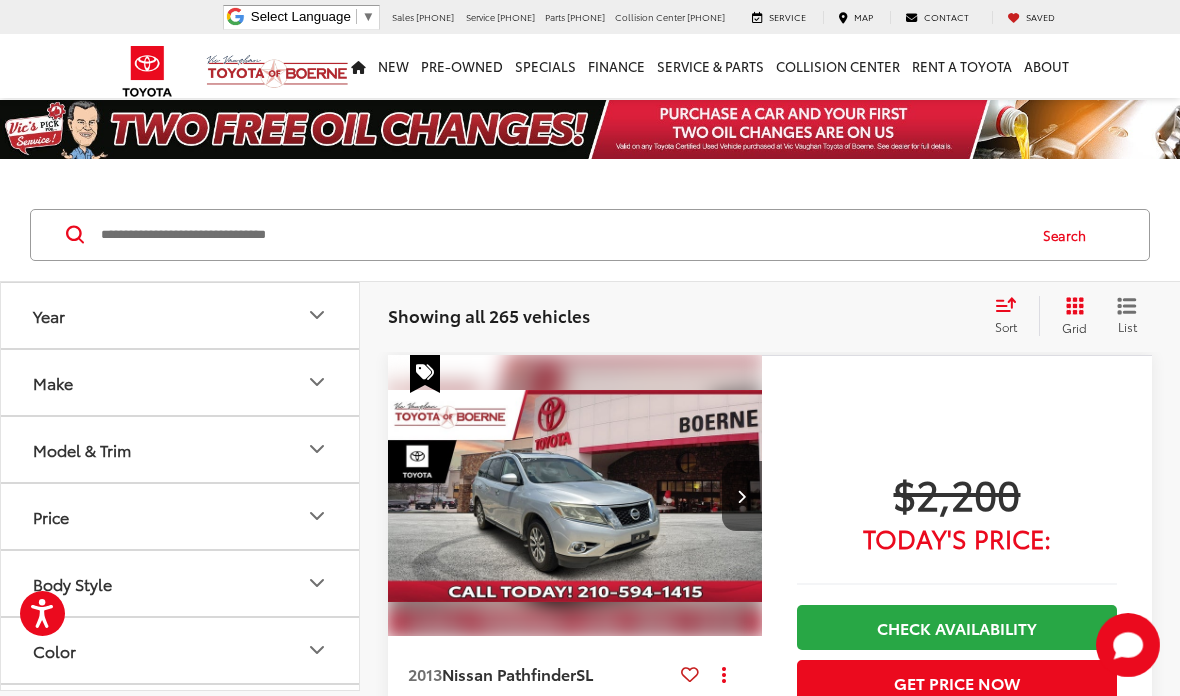 click at bounding box center (561, 235) 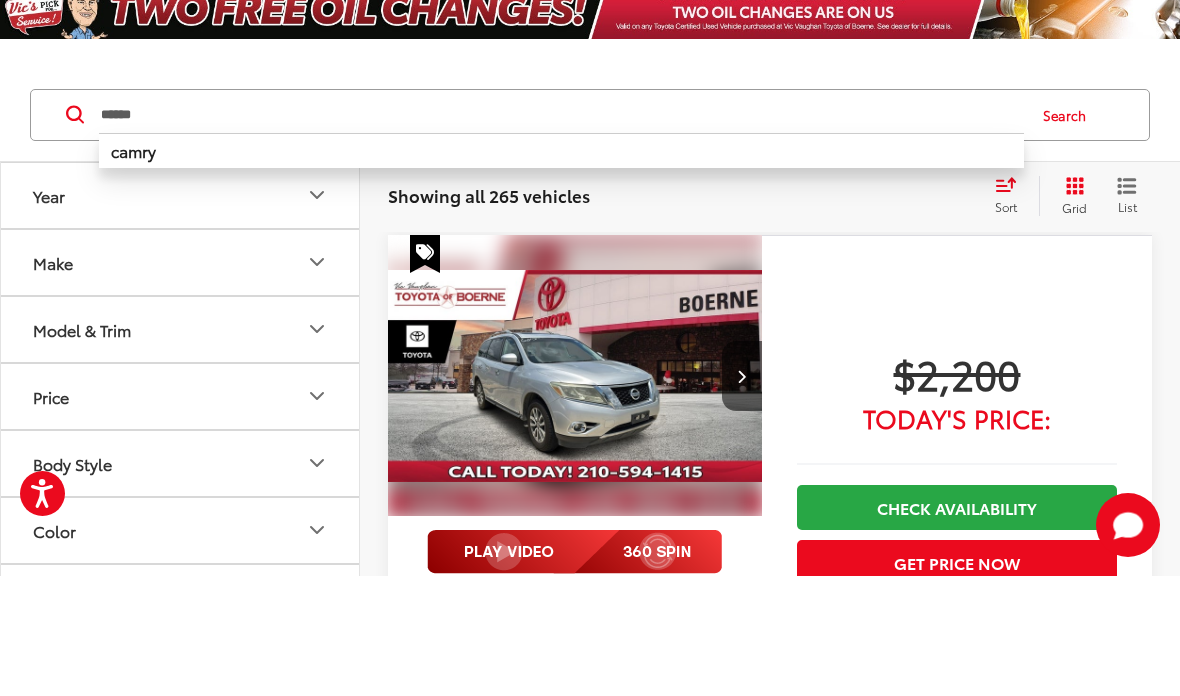 type on "******" 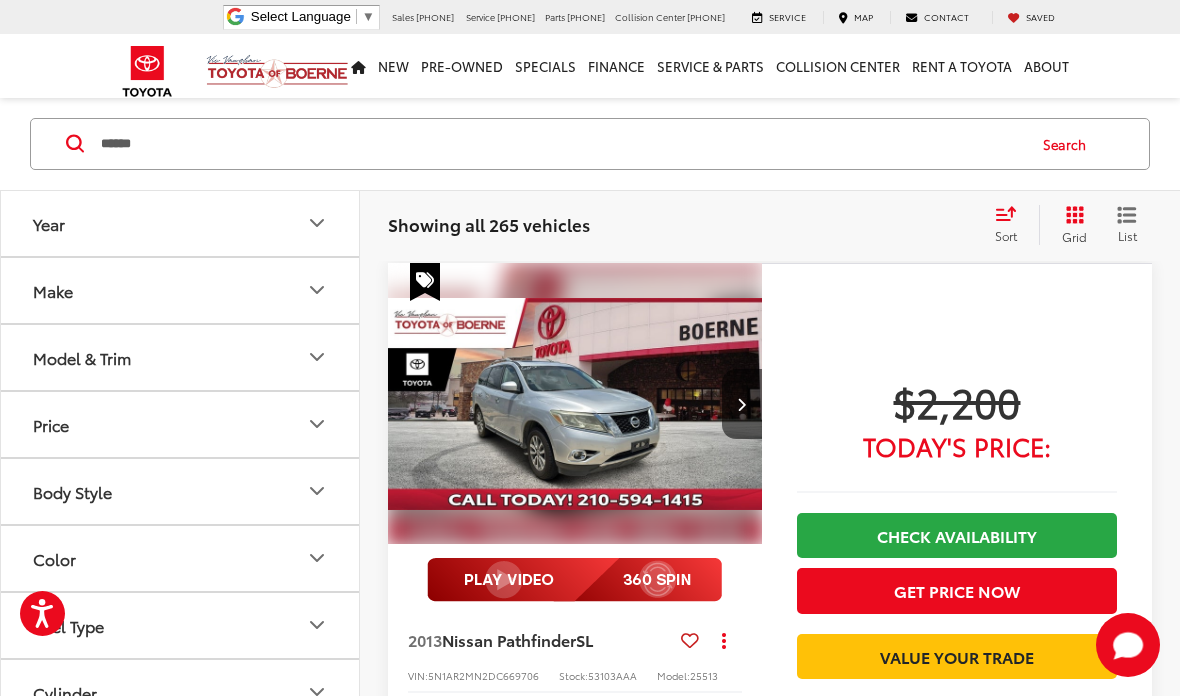 scroll, scrollTop: 91, scrollLeft: 0, axis: vertical 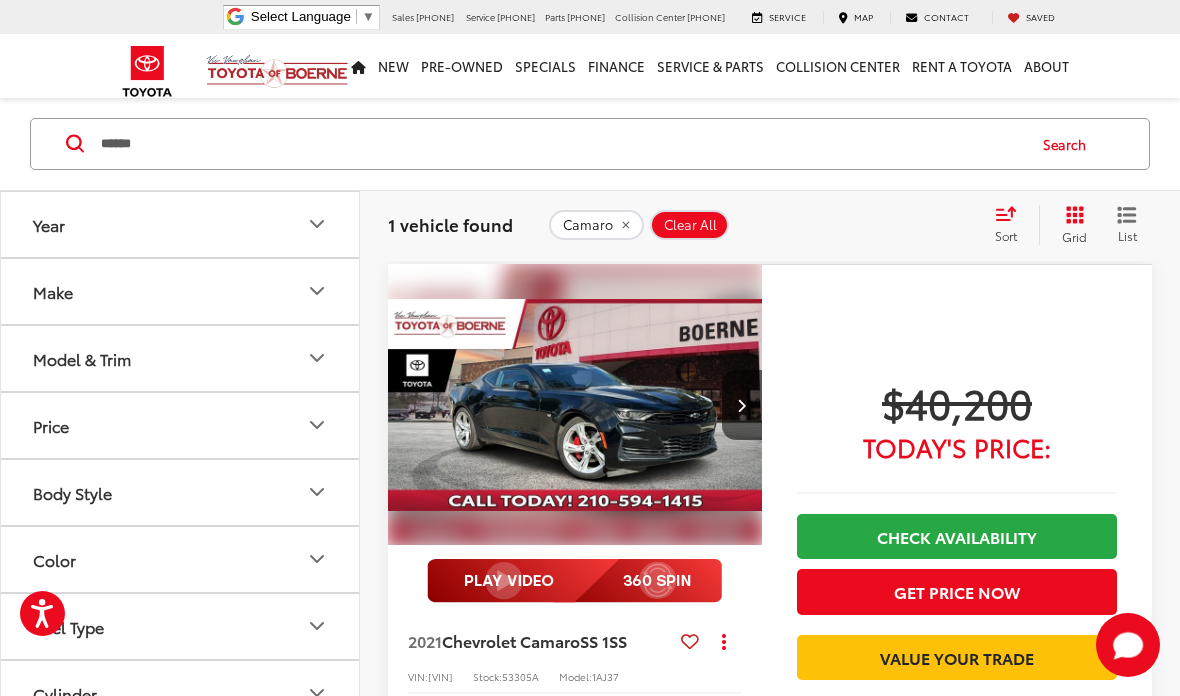 click on "Camaro" 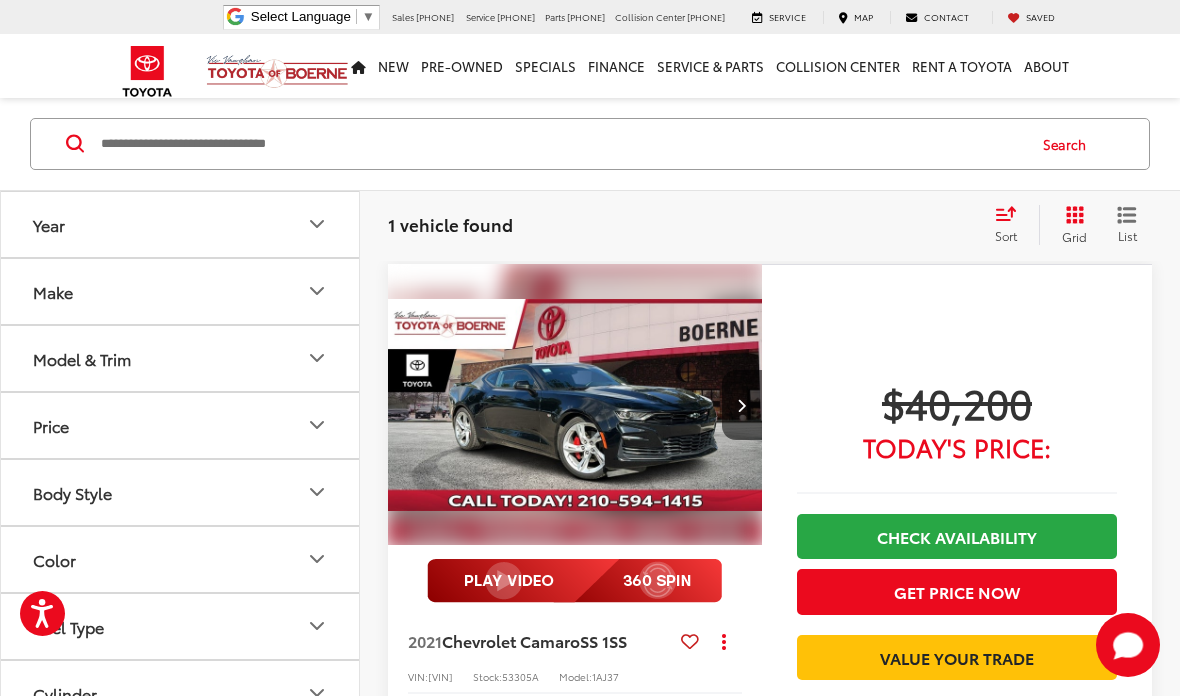 click at bounding box center (561, 144) 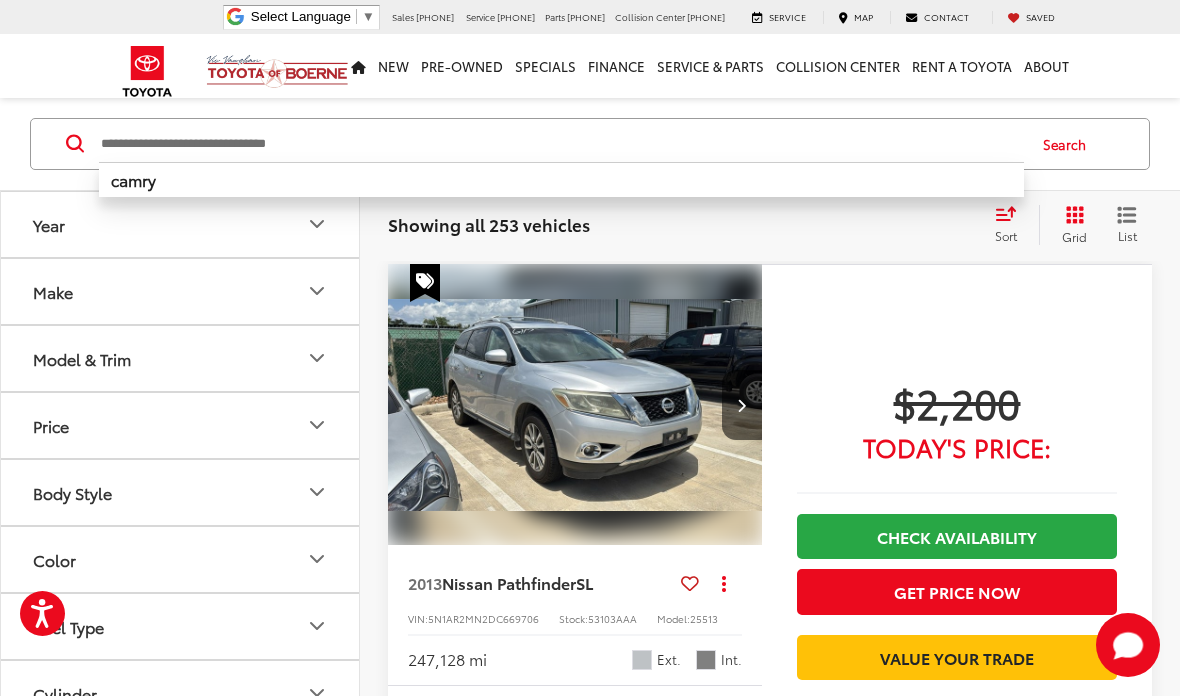 type on "*" 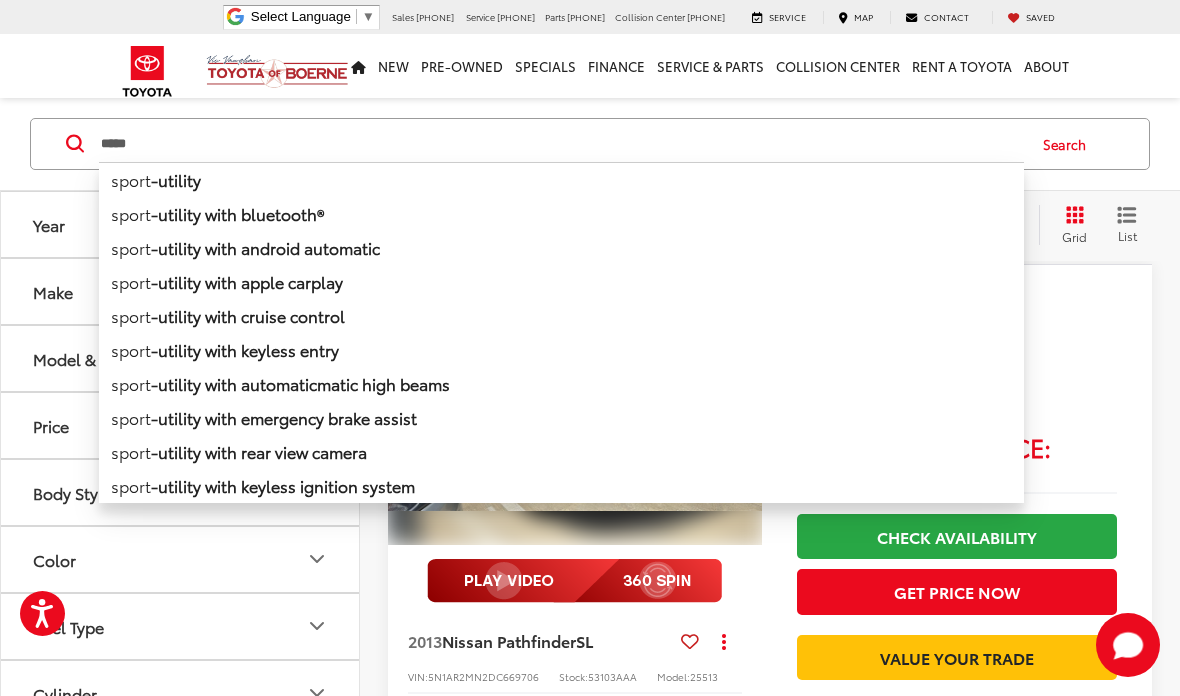 type on "*****" 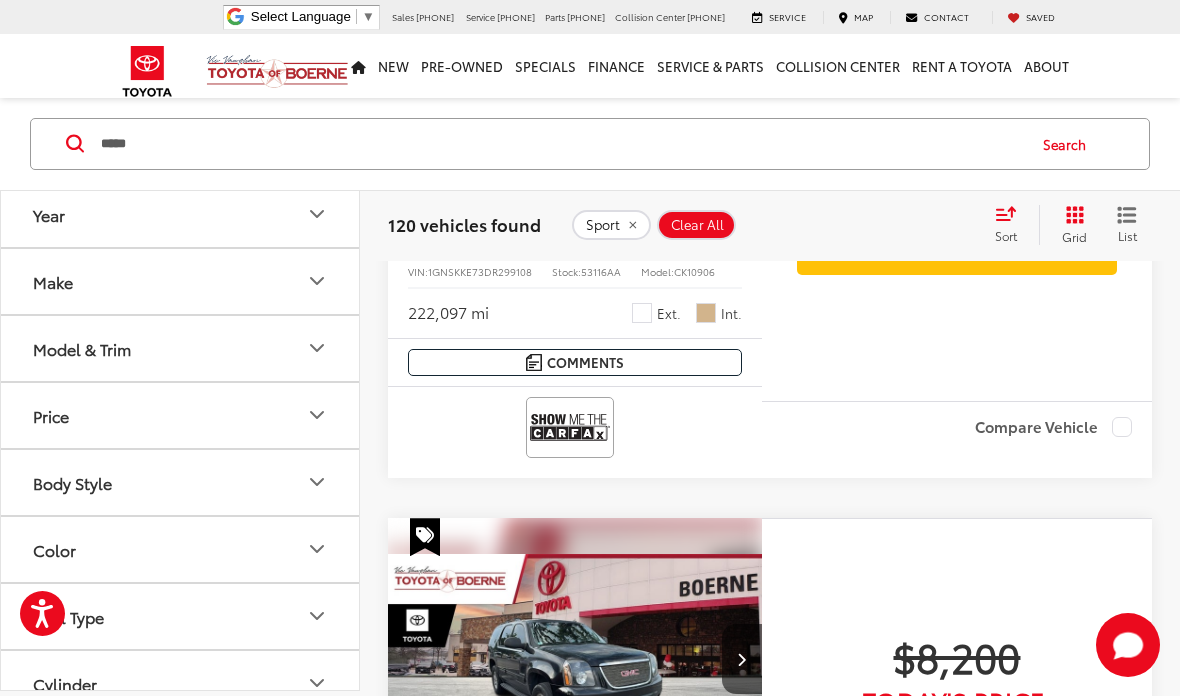 scroll, scrollTop: 4655, scrollLeft: 0, axis: vertical 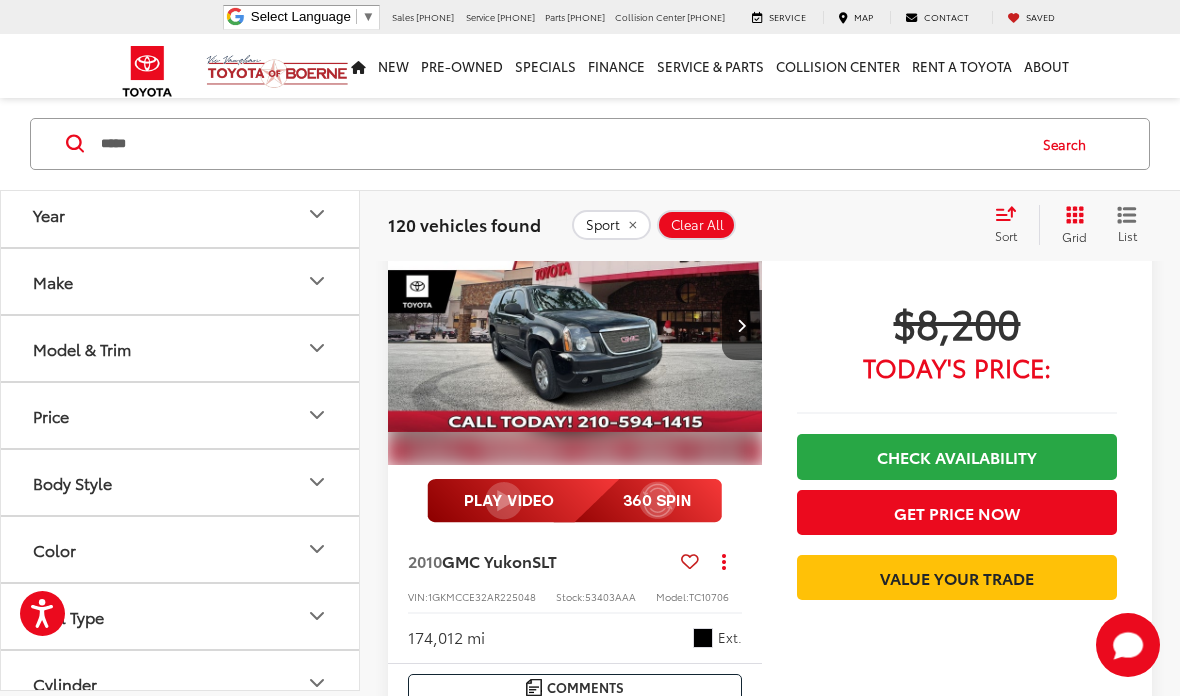 click 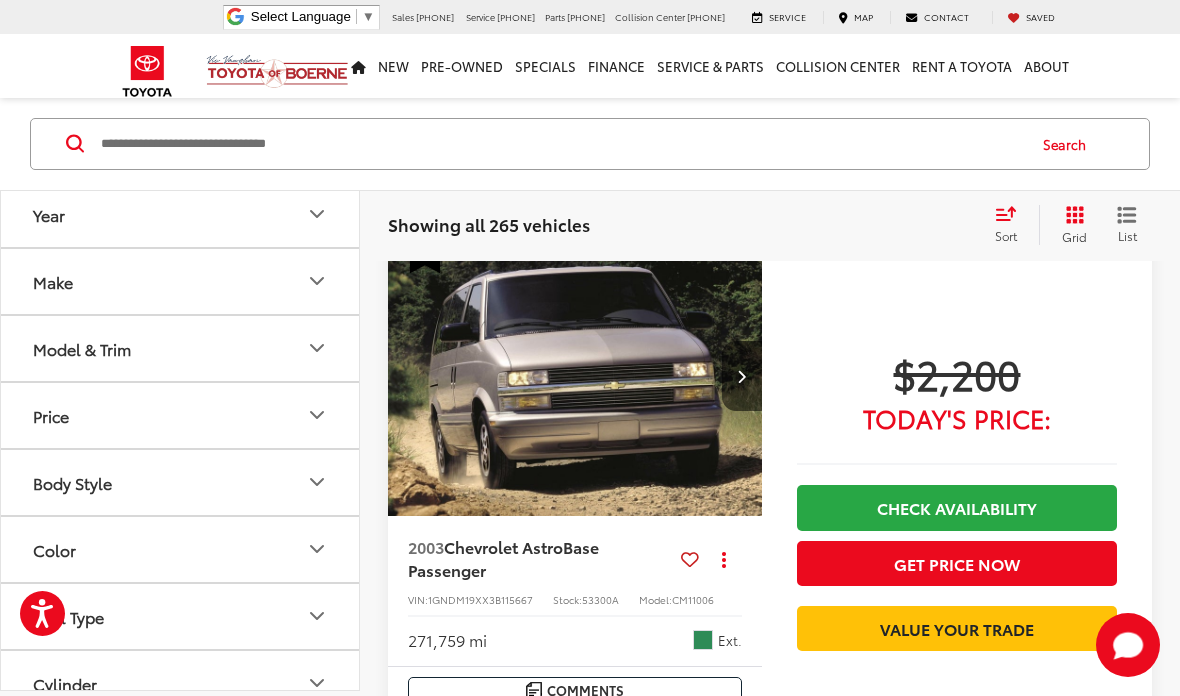 scroll, scrollTop: 741, scrollLeft: 0, axis: vertical 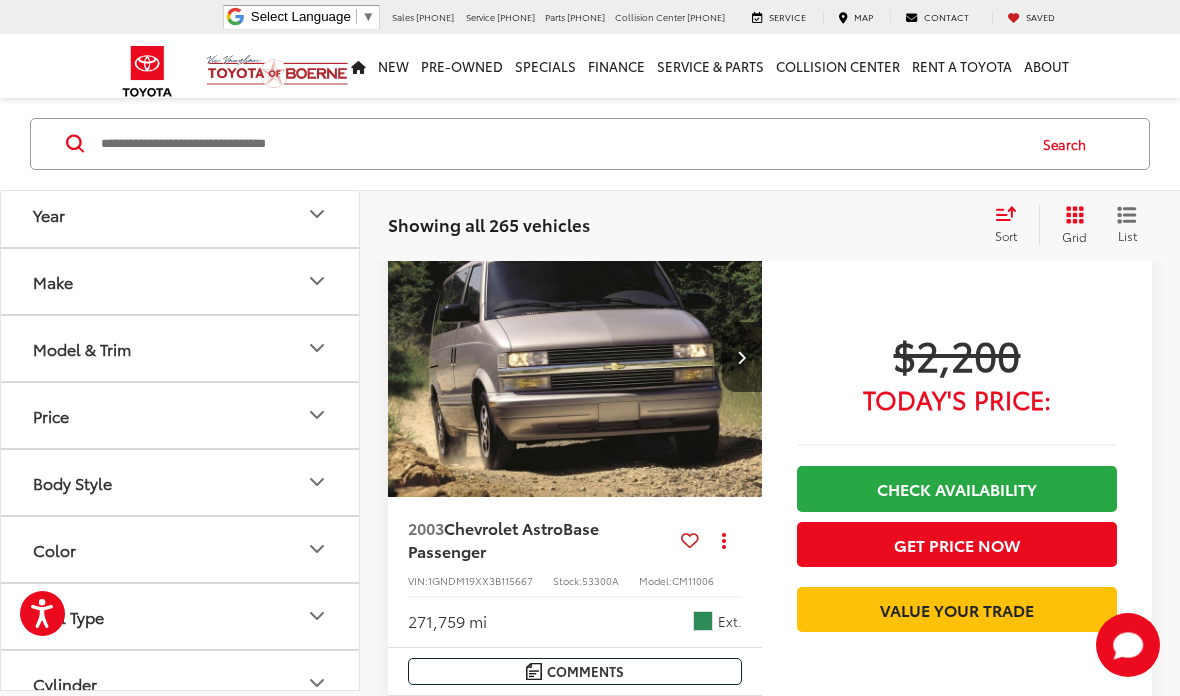 click on "Cylinder" at bounding box center [181, 683] 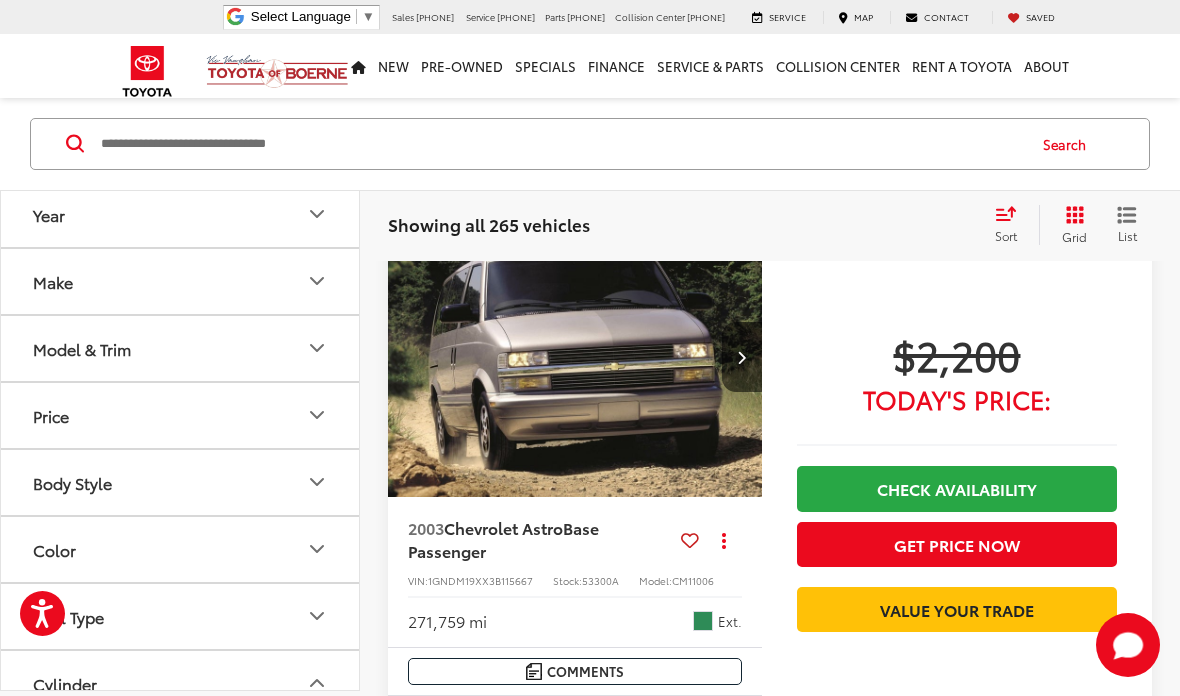 click on "Body Style" at bounding box center (181, 482) 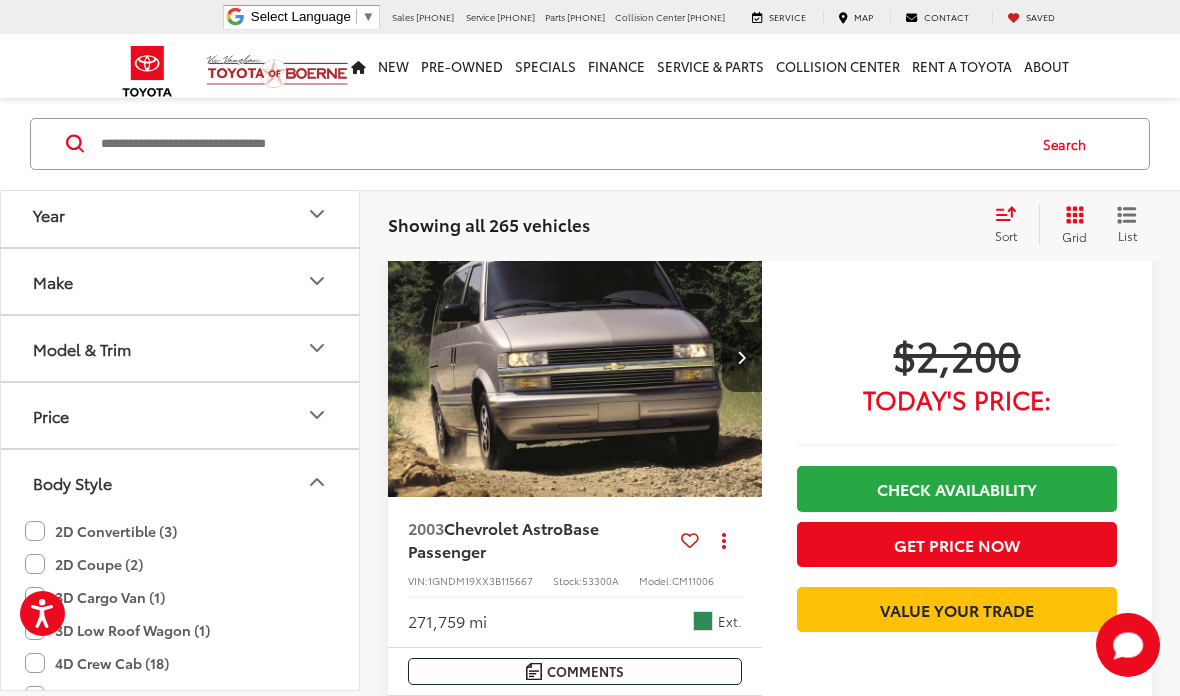 click on "Body Style" at bounding box center [72, 482] 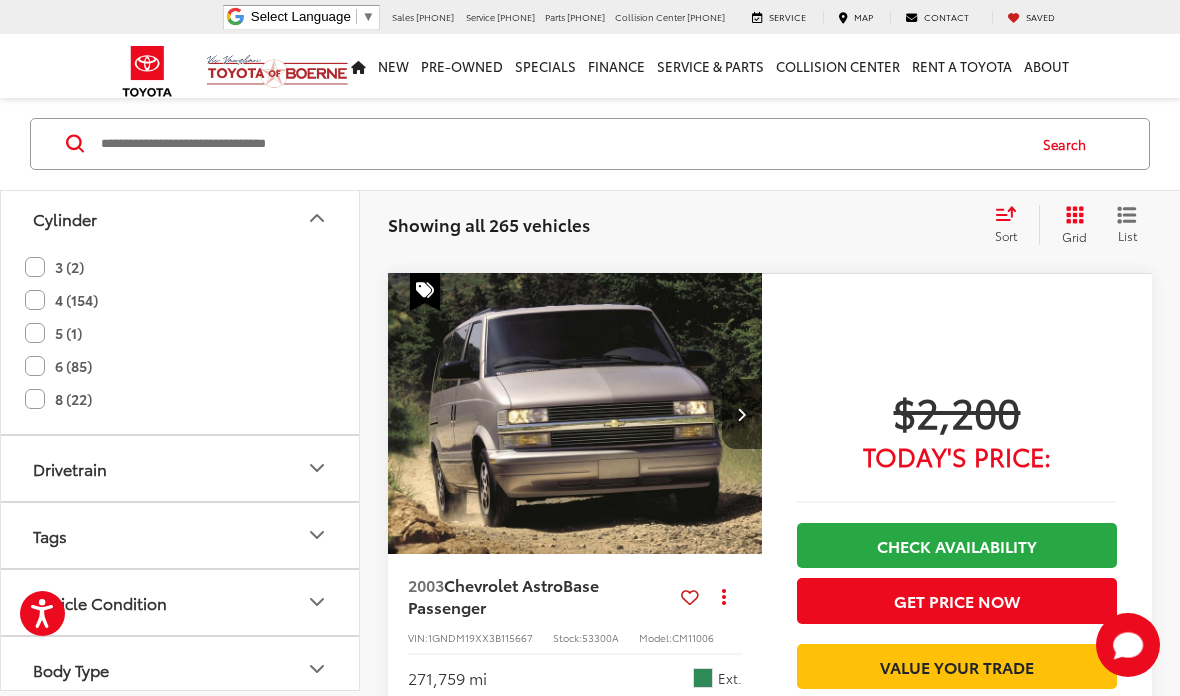 click on "Body Type" at bounding box center (181, 669) 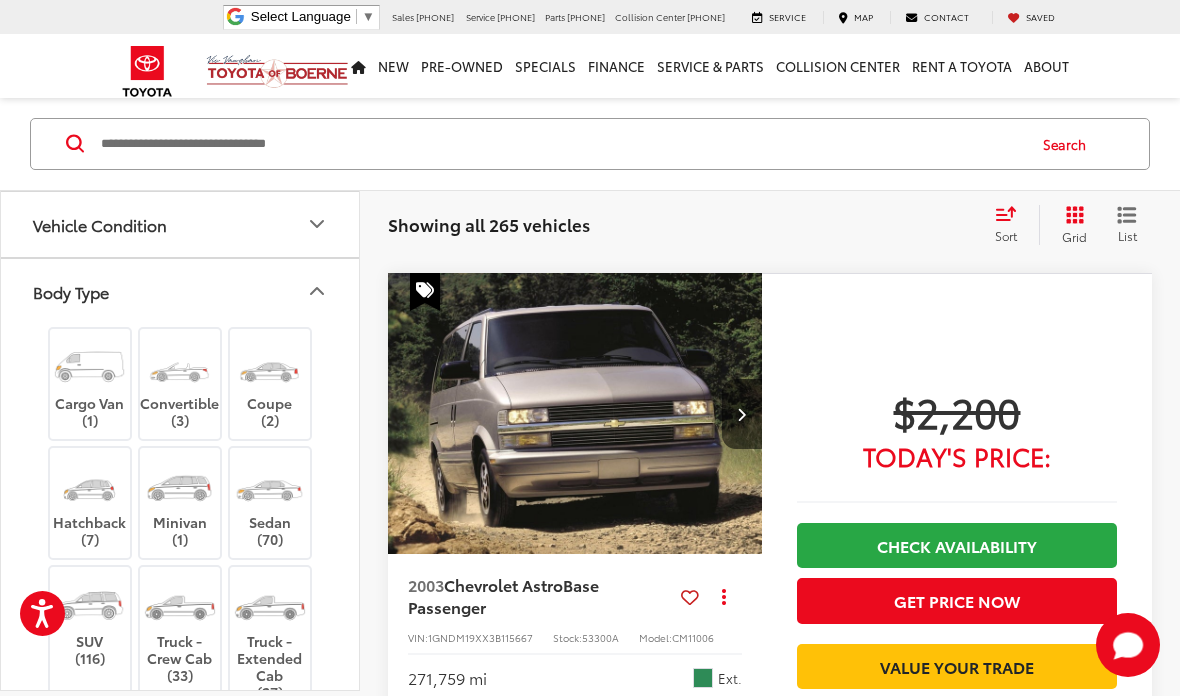 scroll, scrollTop: 841, scrollLeft: 0, axis: vertical 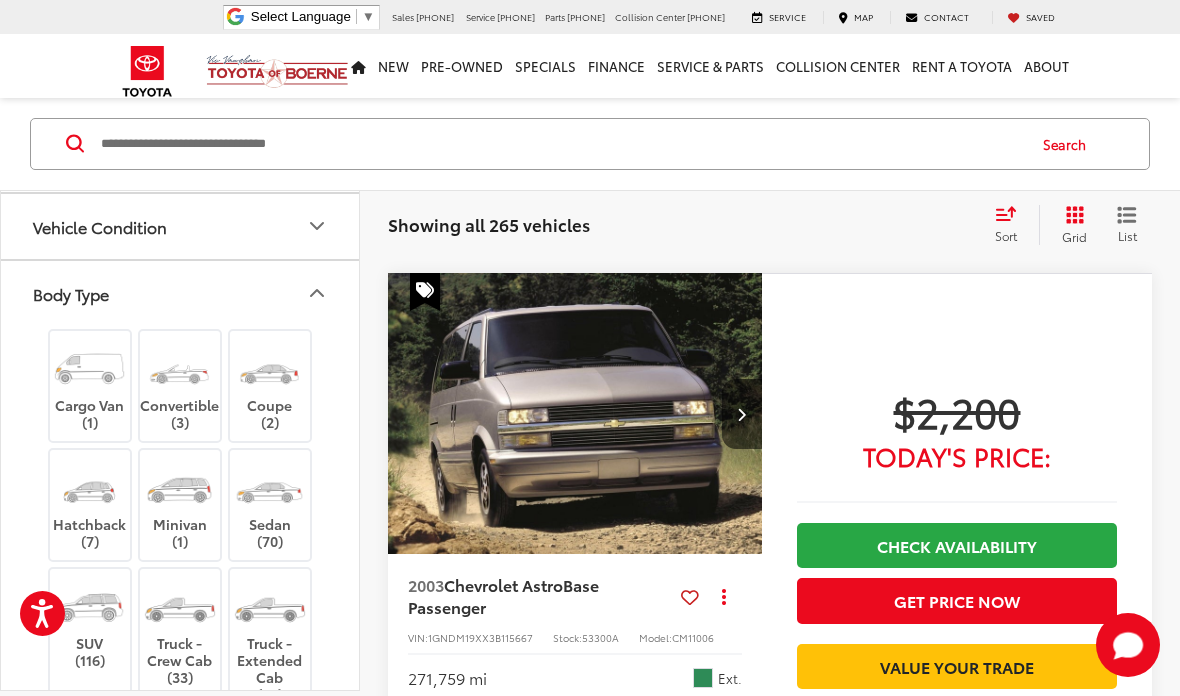 click at bounding box center [269, 488] 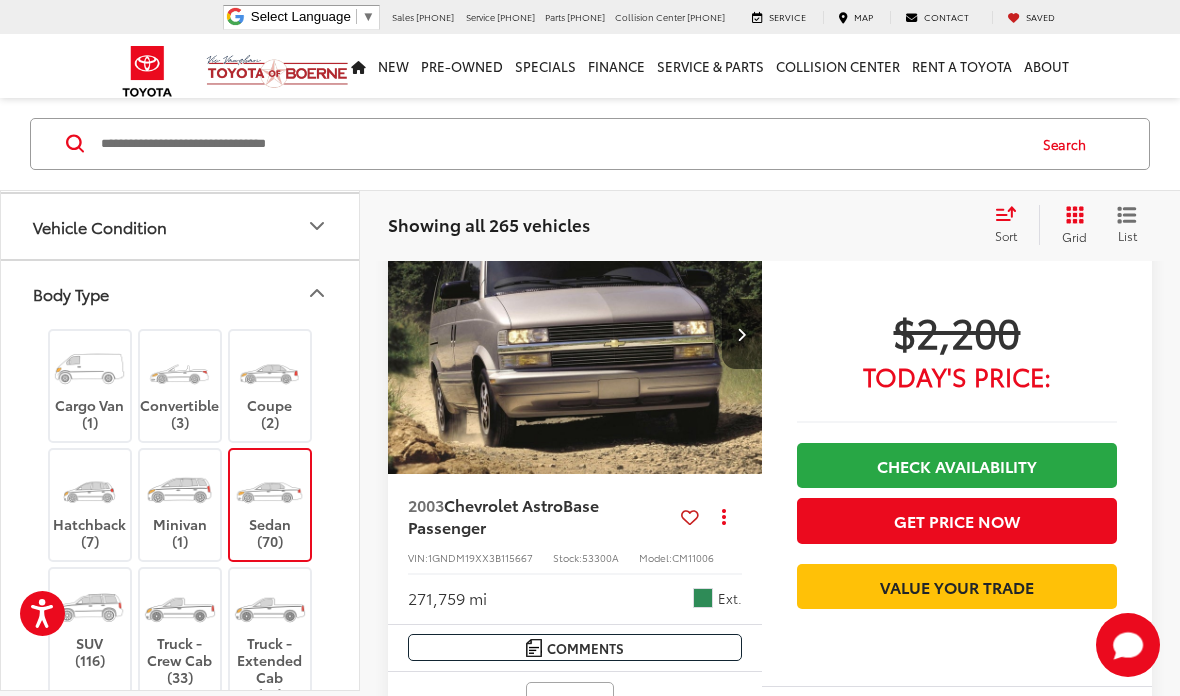 click on "Coupe   (2)" 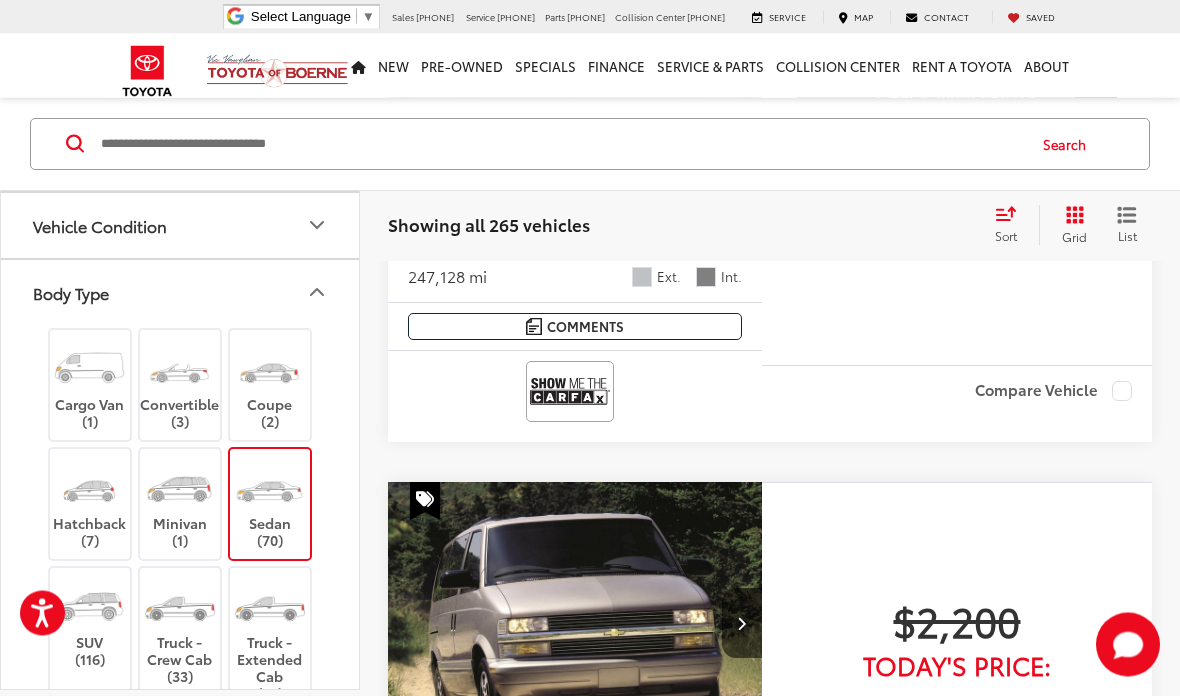 scroll, scrollTop: 91, scrollLeft: 0, axis: vertical 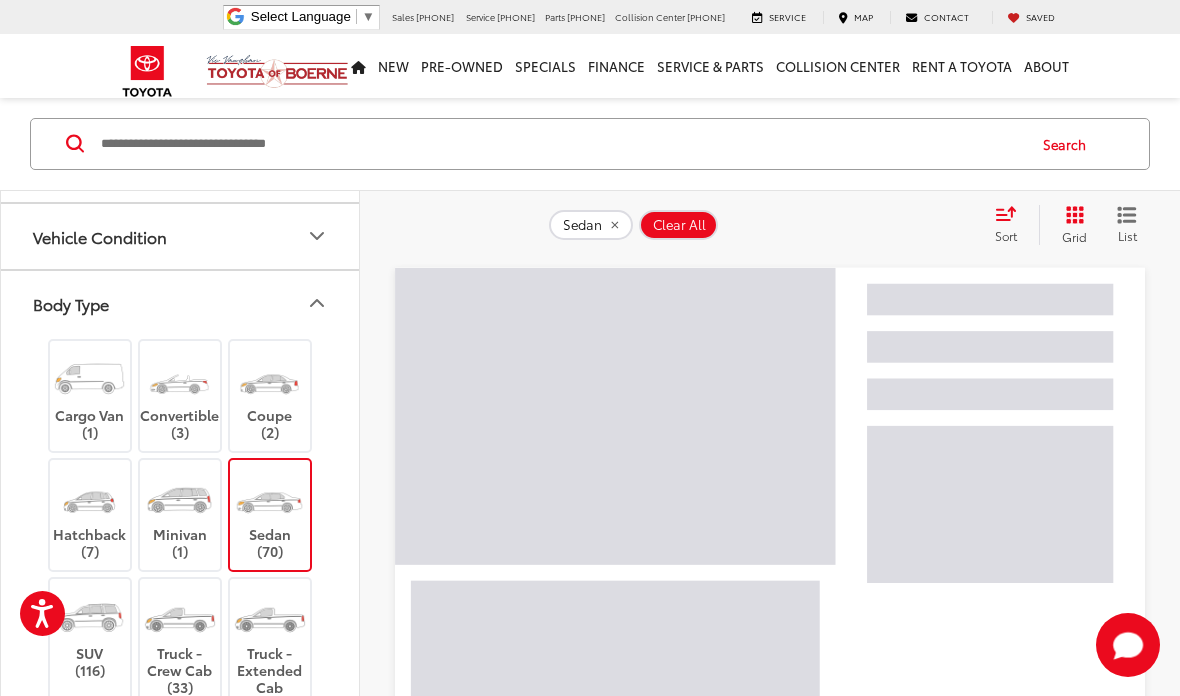 click at bounding box center [179, 379] 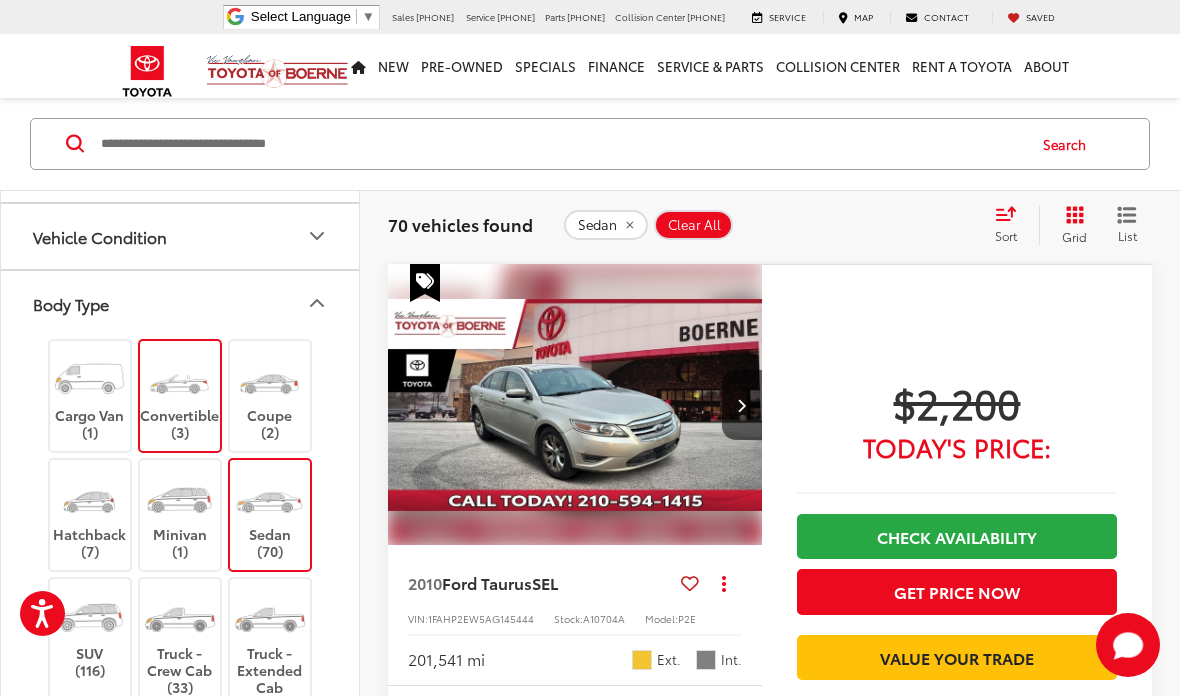 click at bounding box center [269, 379] 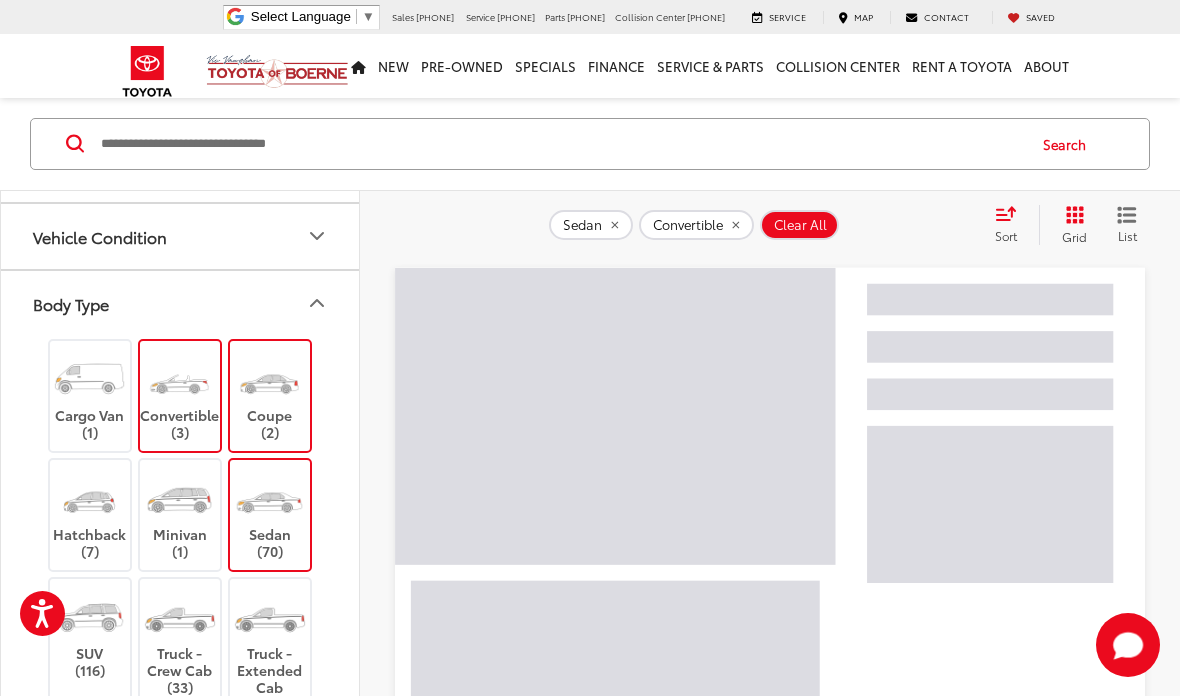 click on "Body Type" at bounding box center [71, 303] 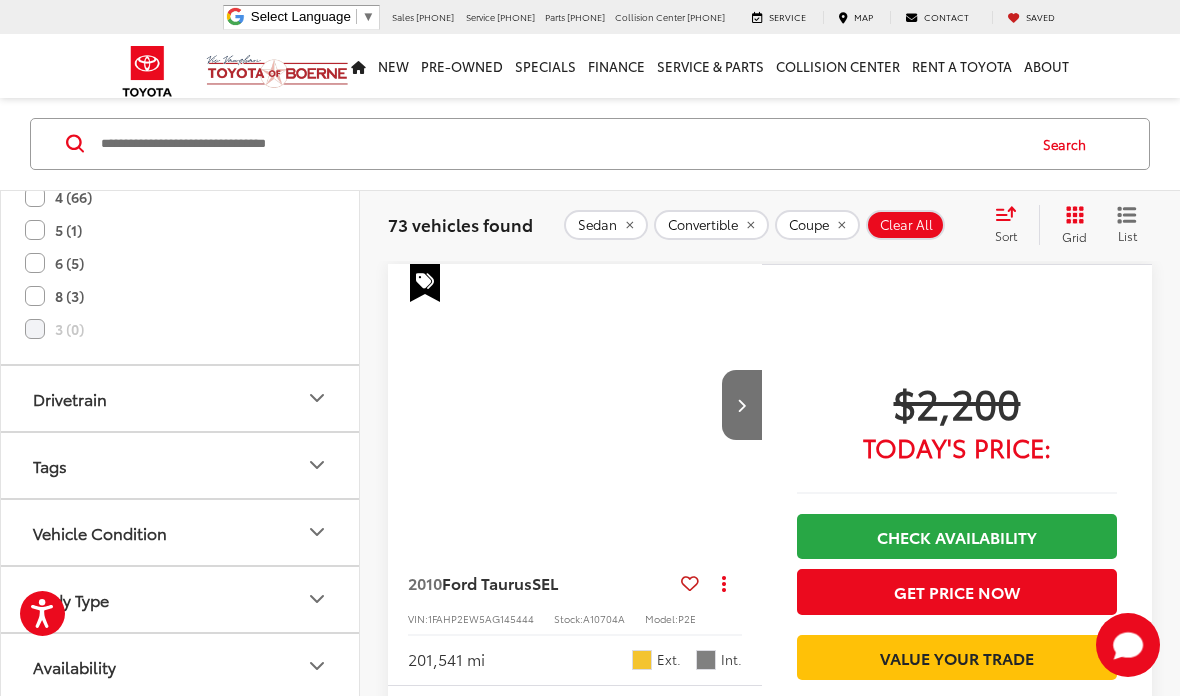 scroll, scrollTop: 465, scrollLeft: 0, axis: vertical 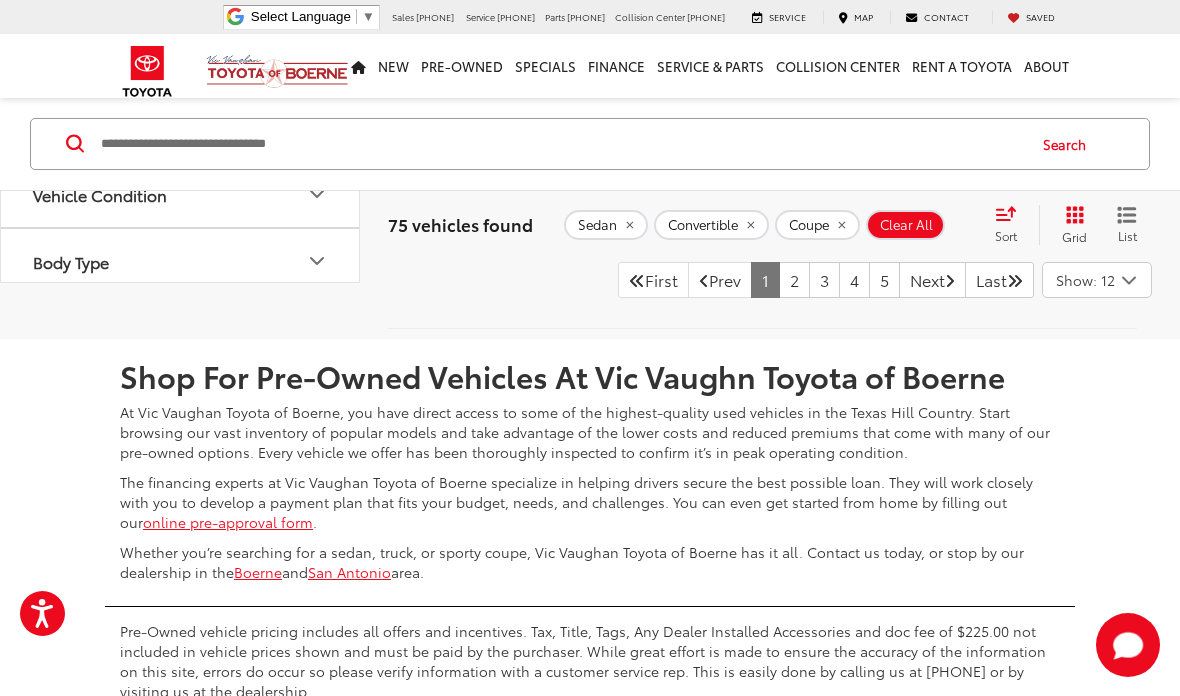 click on "2" at bounding box center (794, 280) 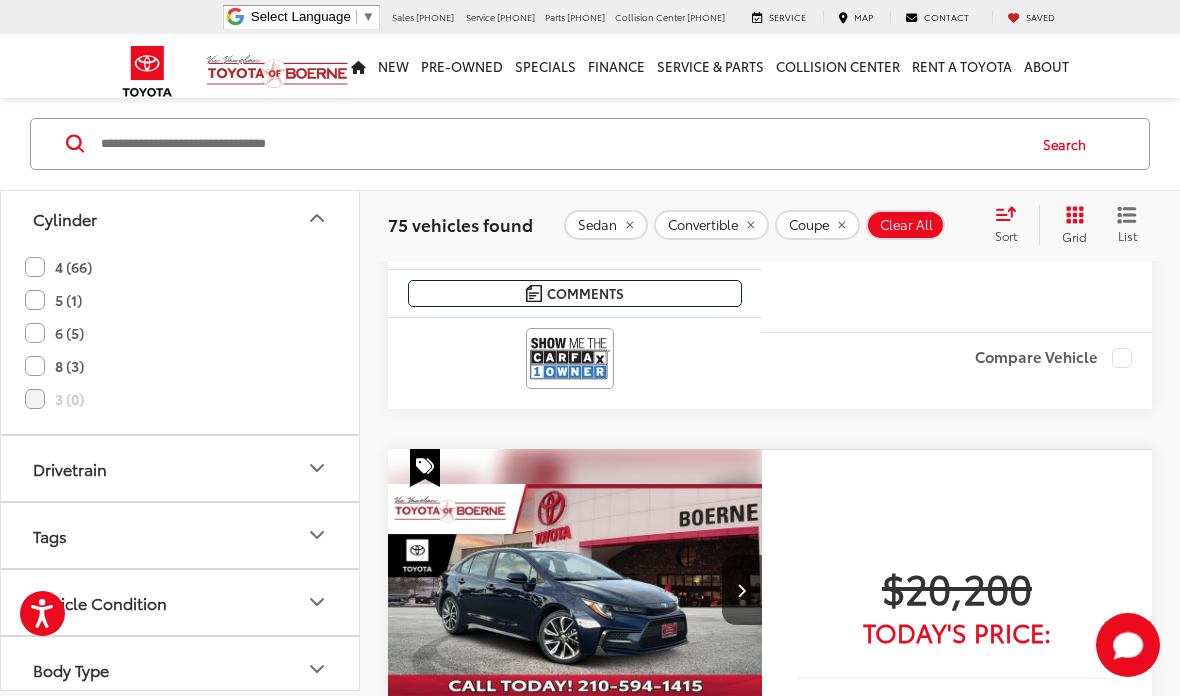 scroll, scrollTop: 5770, scrollLeft: 0, axis: vertical 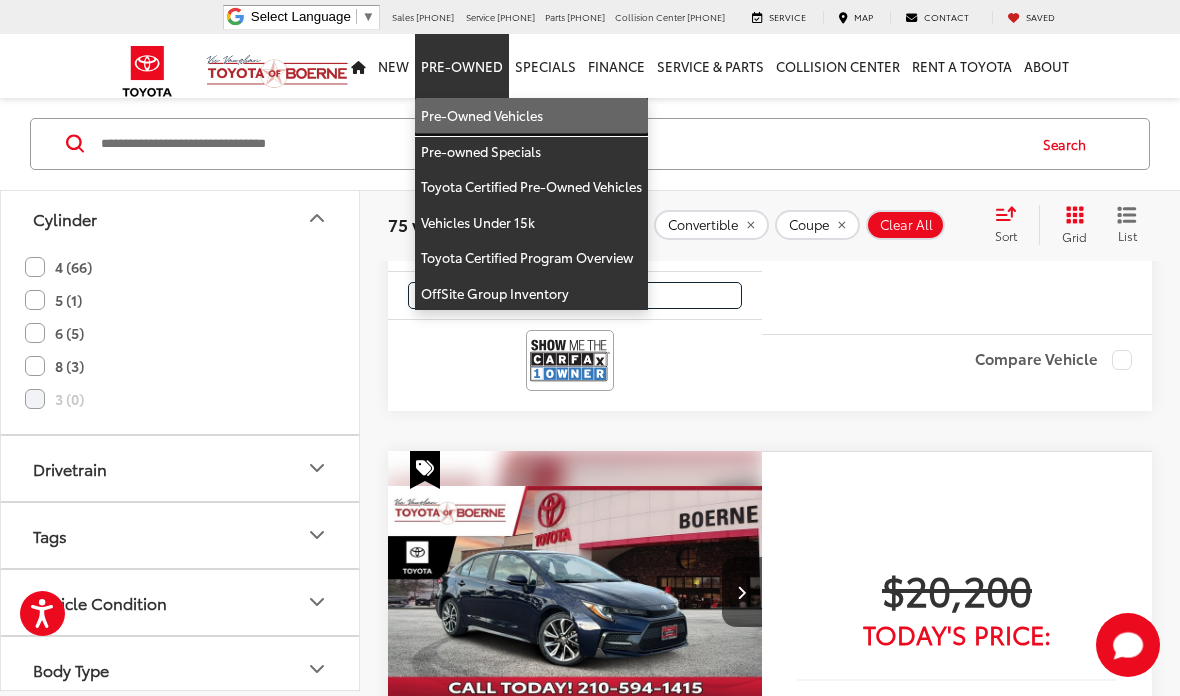 click on "Pre-Owned Vehicles" at bounding box center [531, 116] 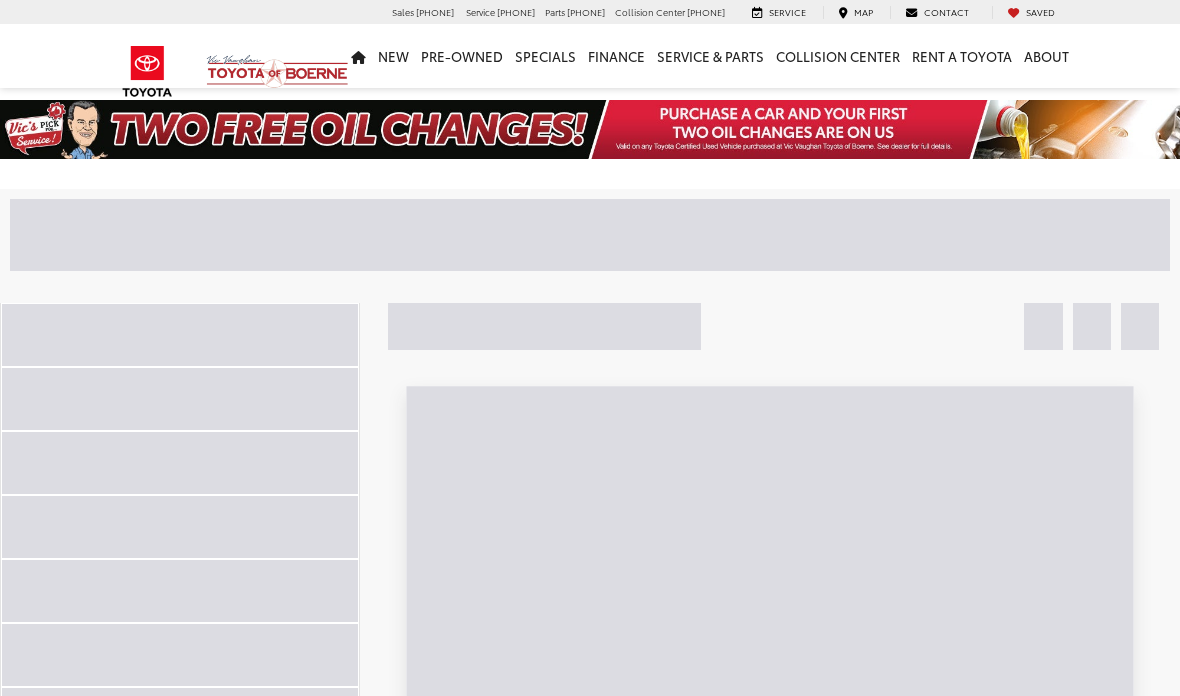 scroll, scrollTop: 0, scrollLeft: 0, axis: both 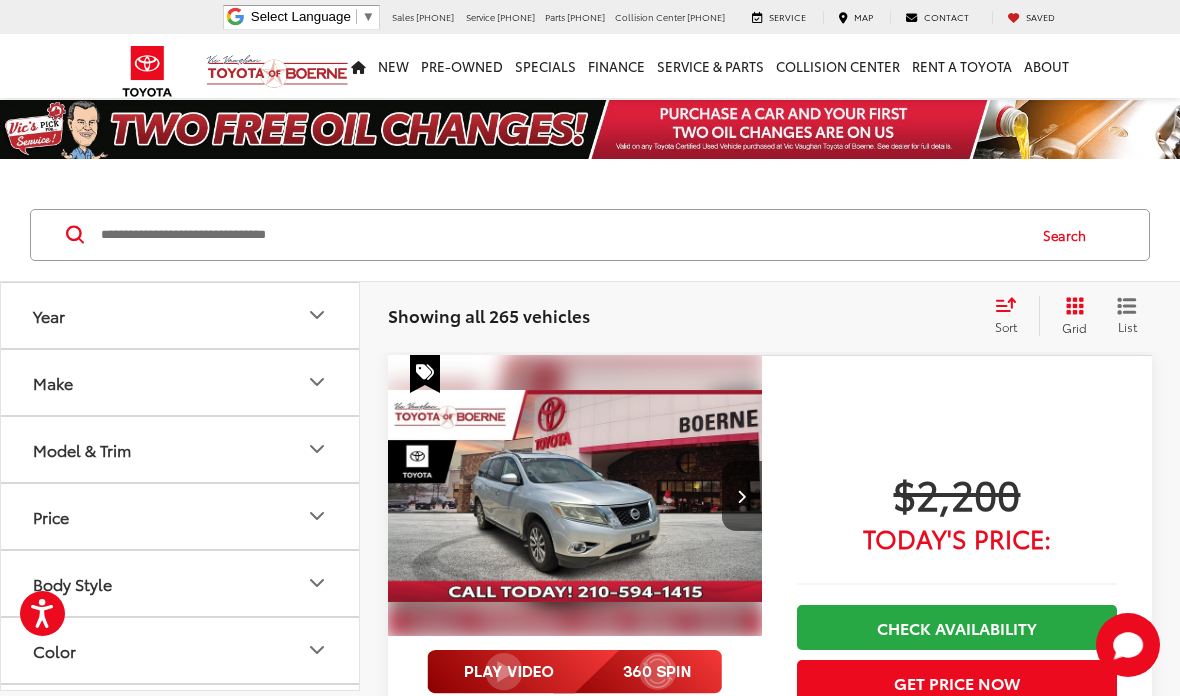 click at bounding box center [561, 235] 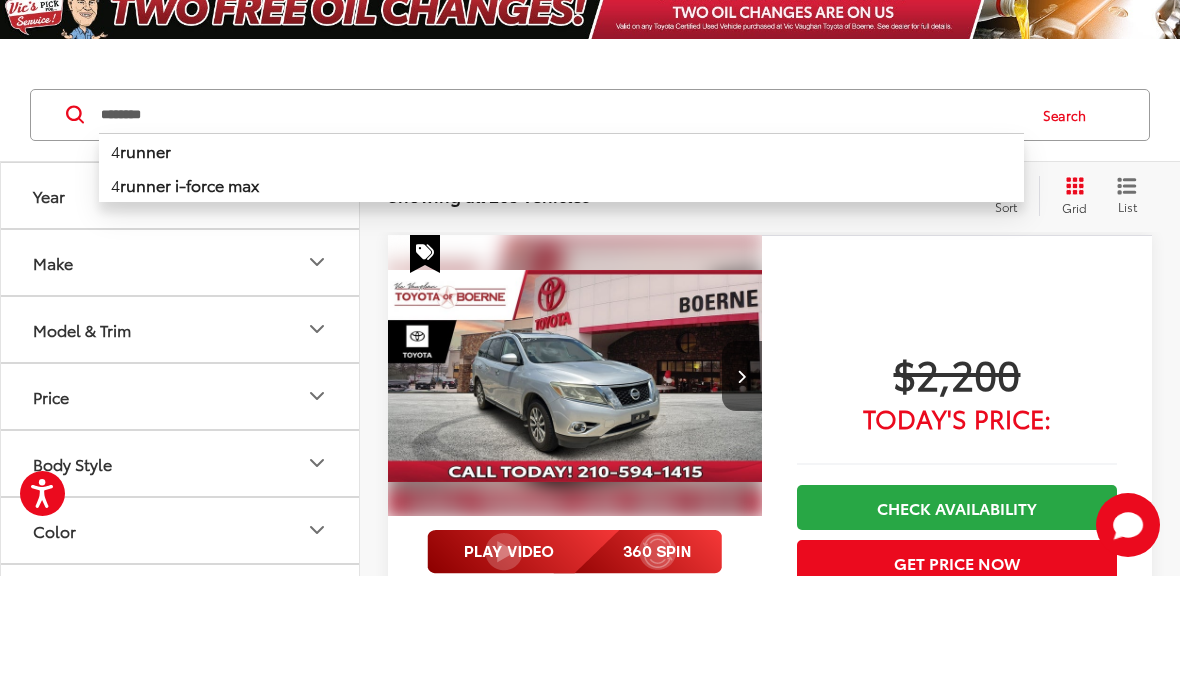 click on "Search" at bounding box center (1069, 235) 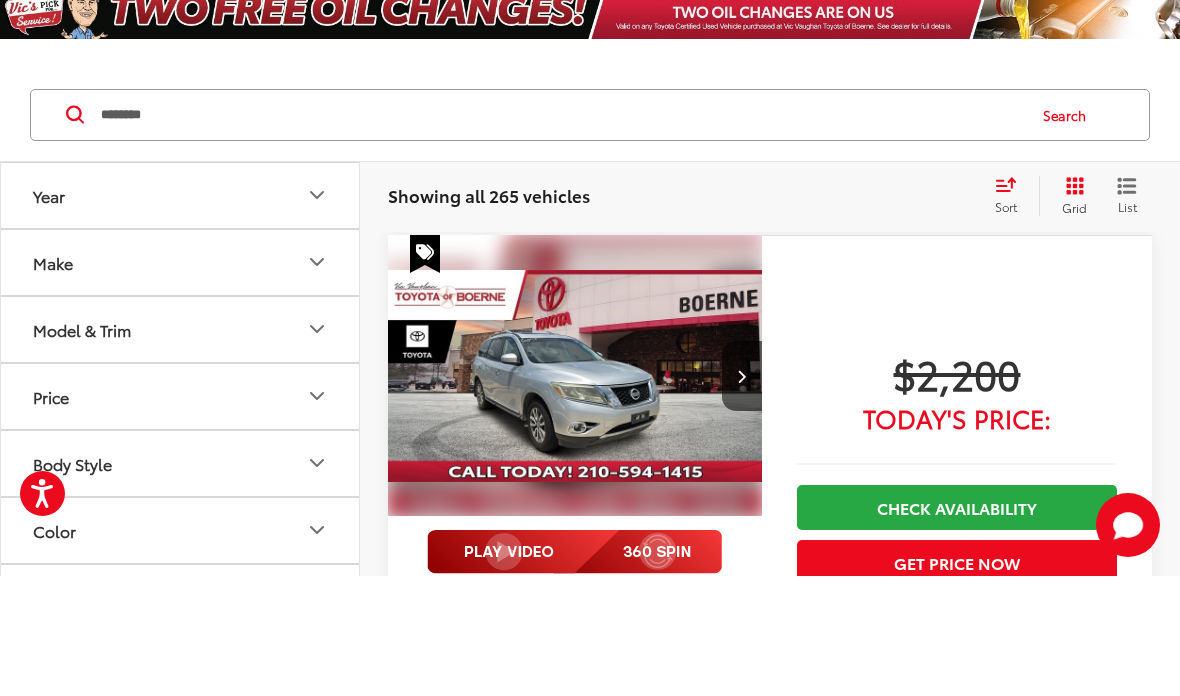 scroll, scrollTop: 120, scrollLeft: 0, axis: vertical 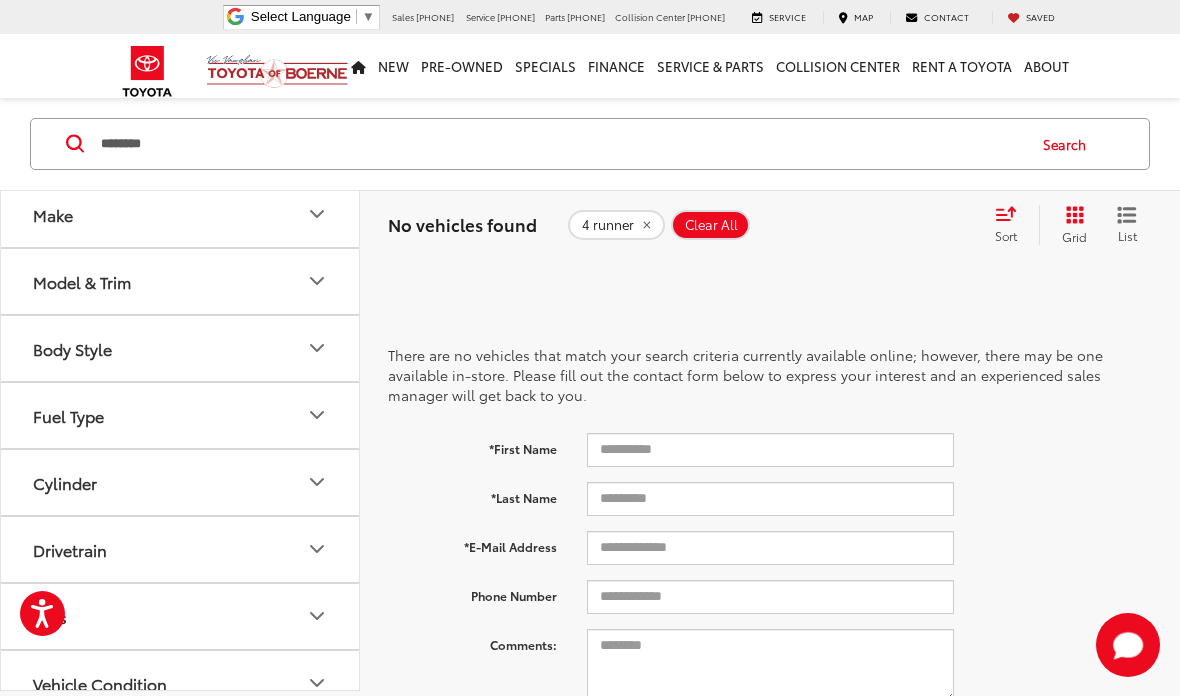 click on "********" at bounding box center (561, 144) 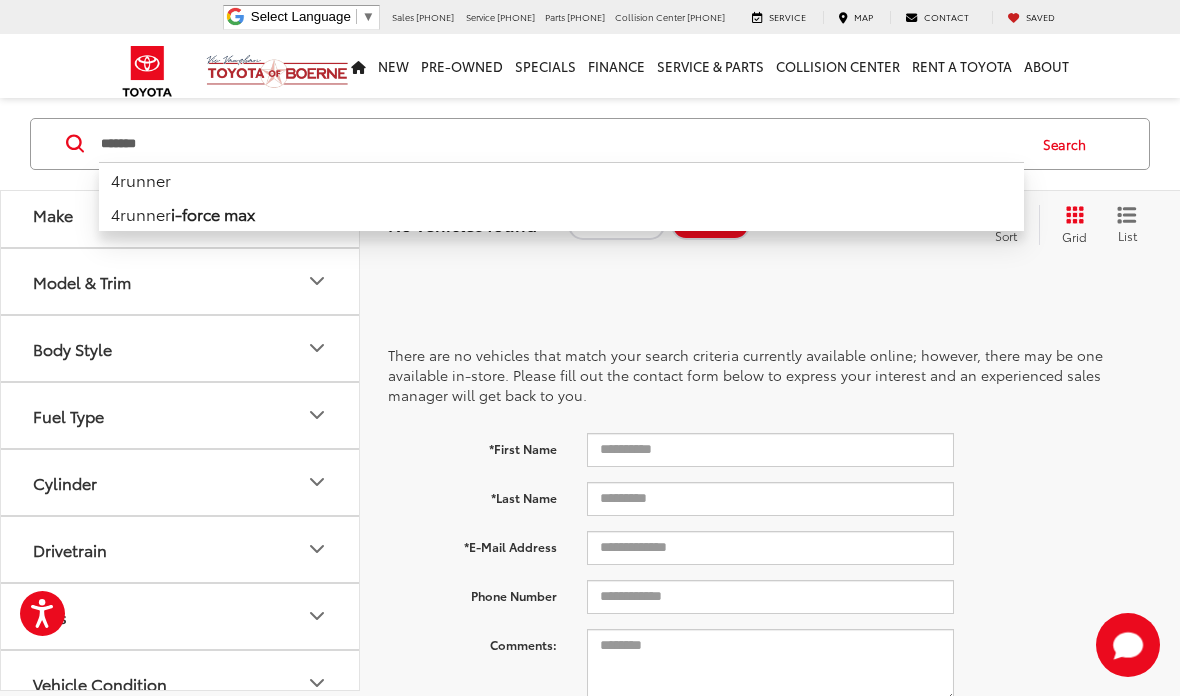 type on "*******" 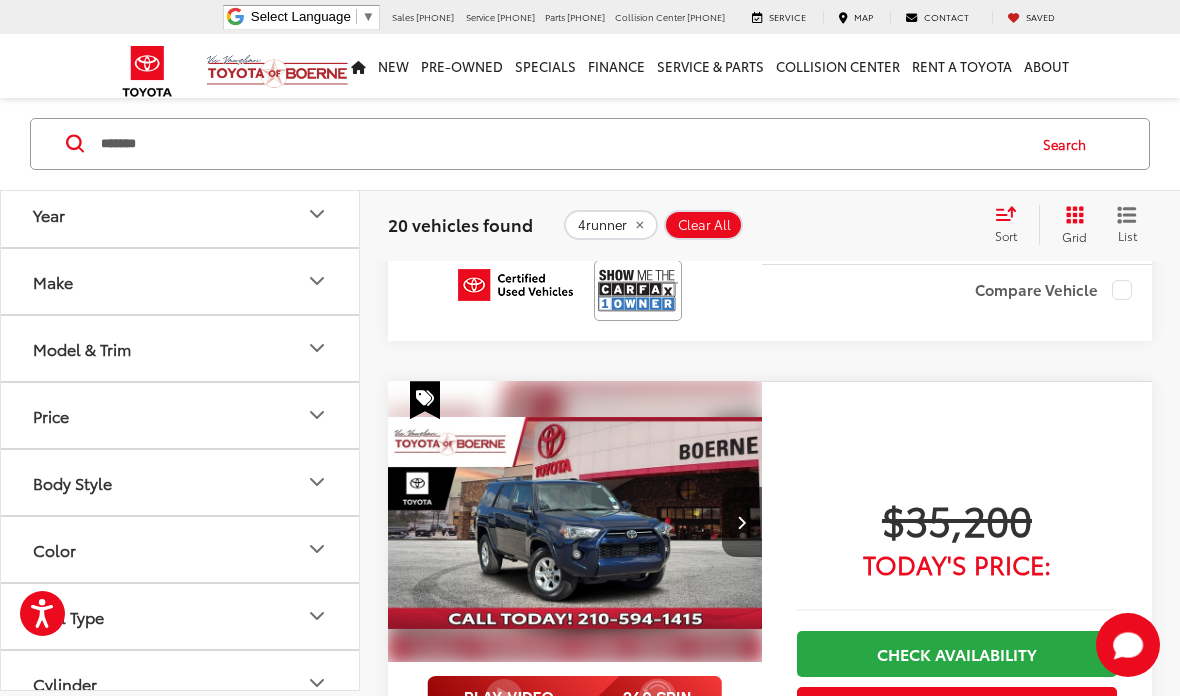 scroll, scrollTop: 3240, scrollLeft: 0, axis: vertical 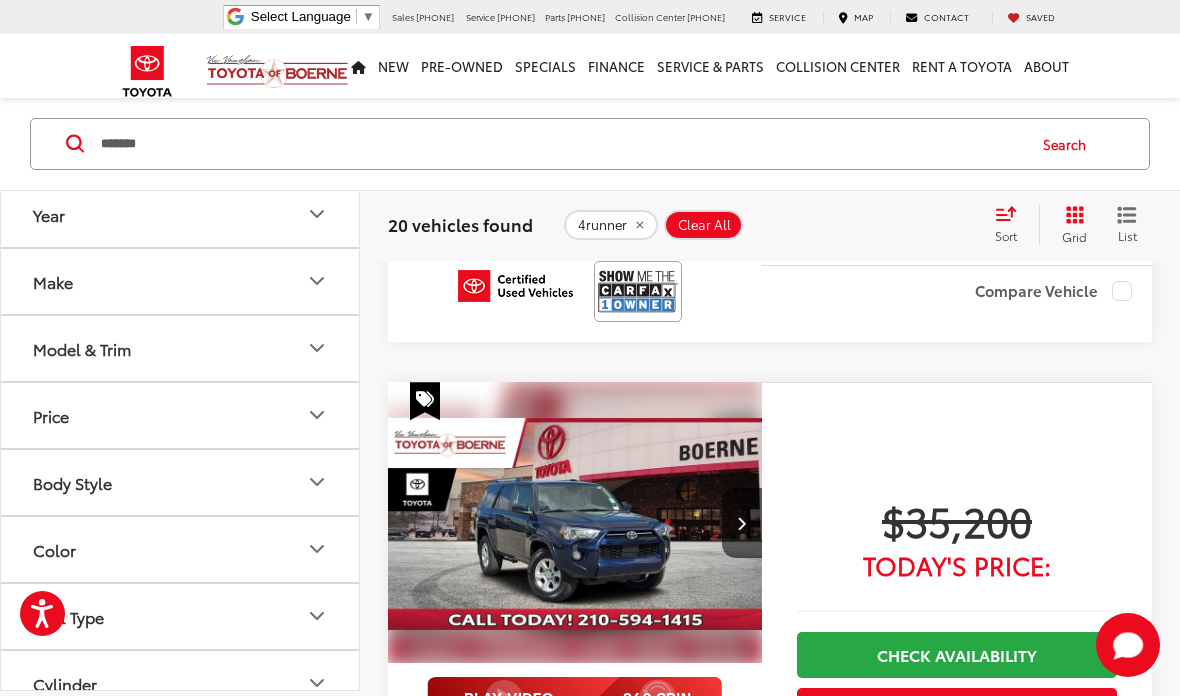 click on "4runner" 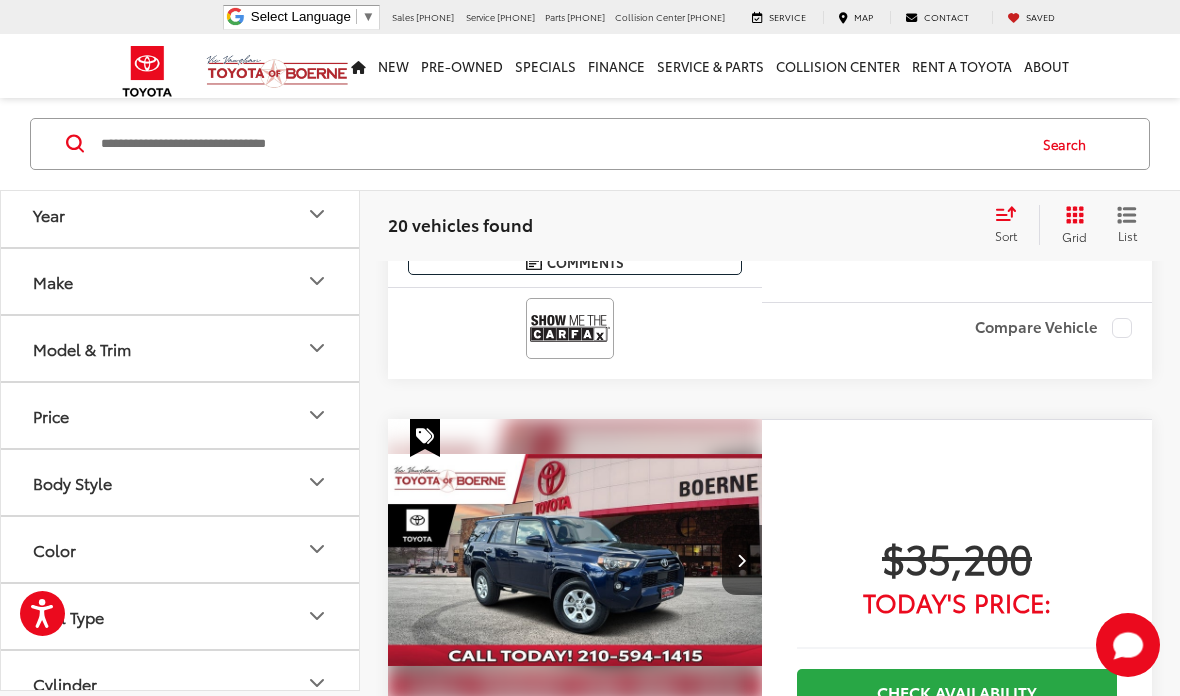 scroll, scrollTop: 1058, scrollLeft: 0, axis: vertical 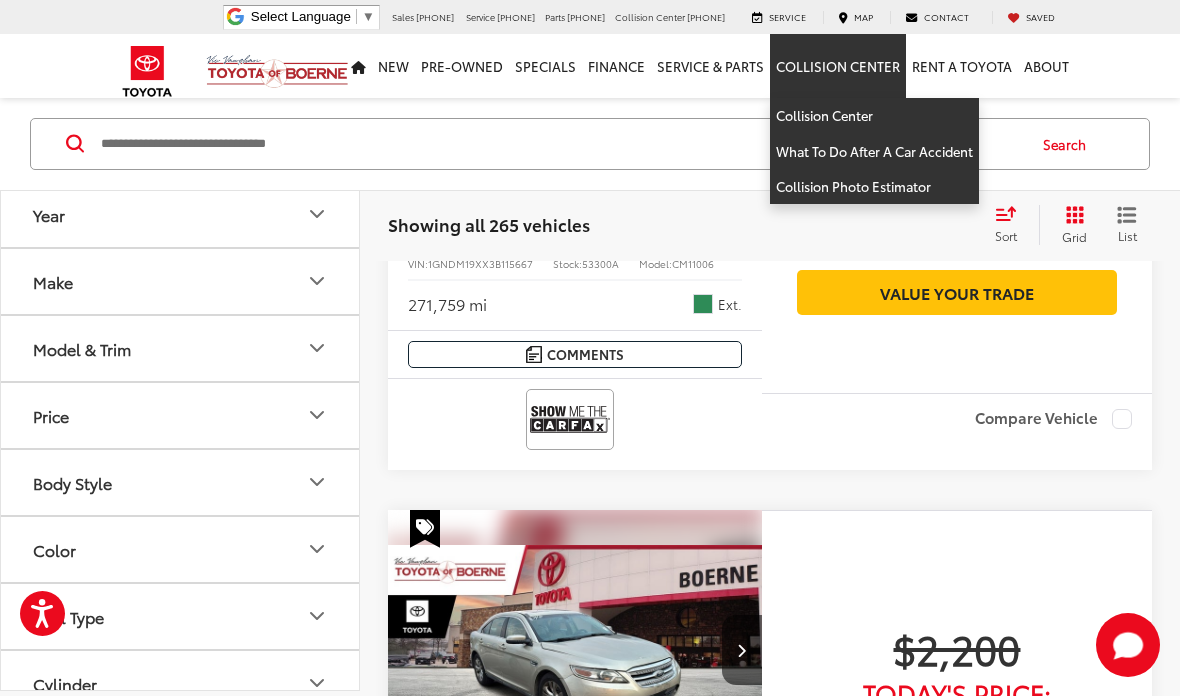 click at bounding box center (561, 144) 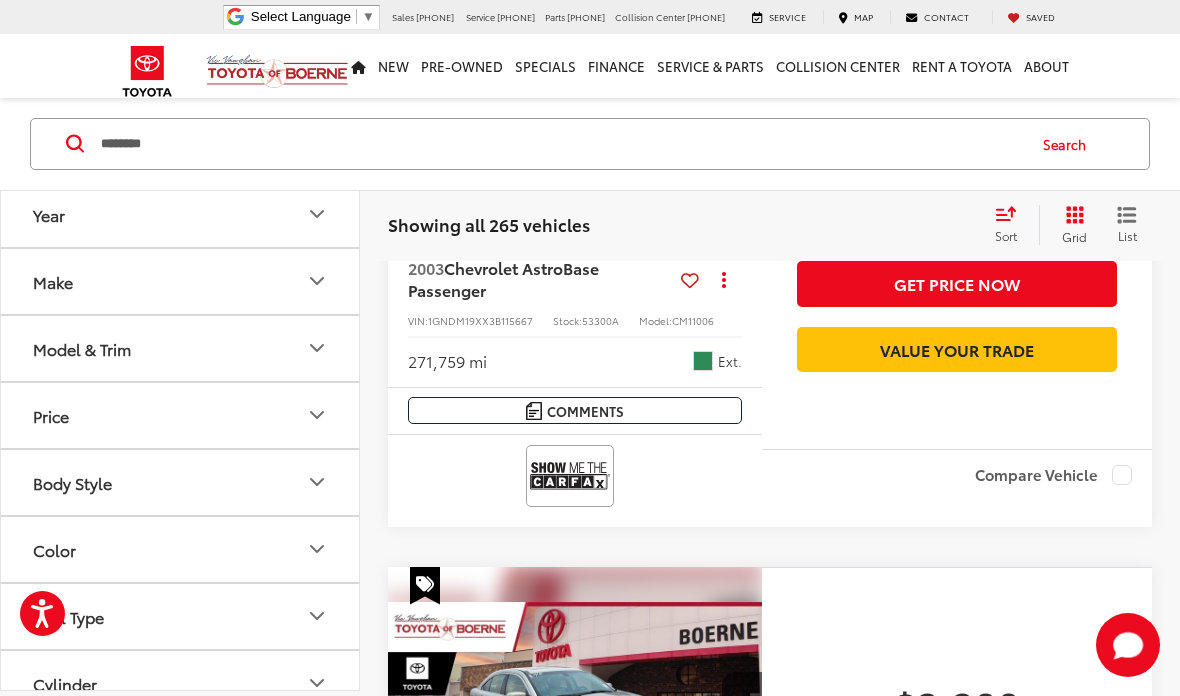 type on "********" 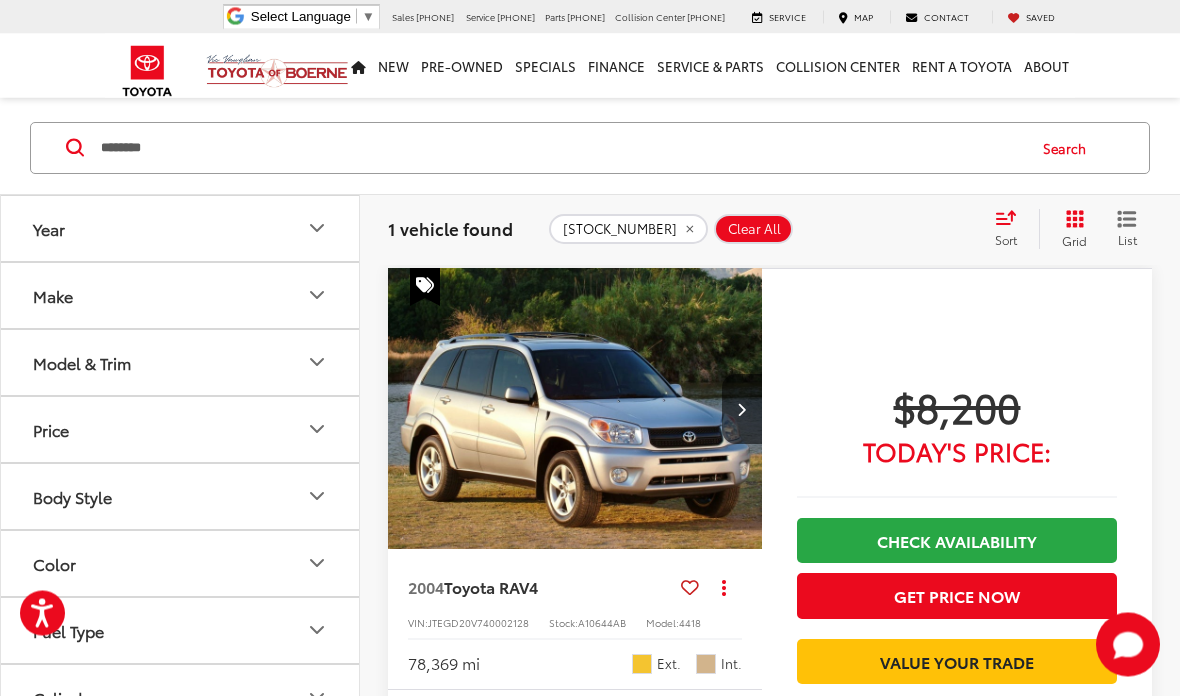 scroll, scrollTop: 77, scrollLeft: 0, axis: vertical 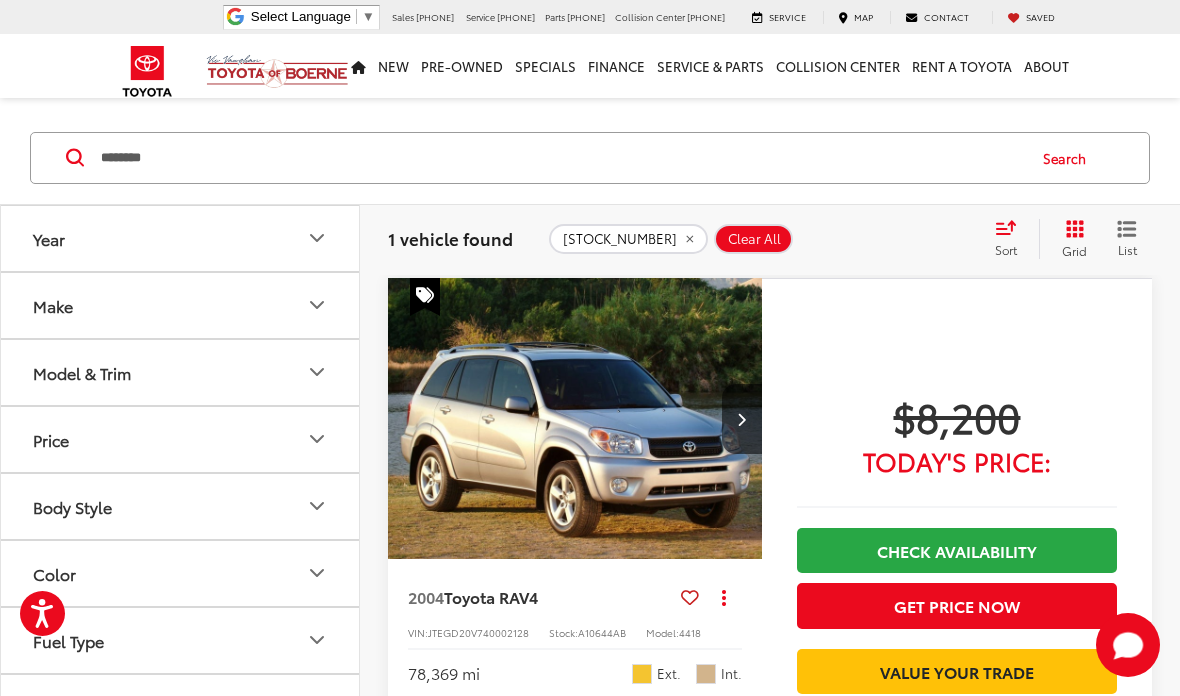 click 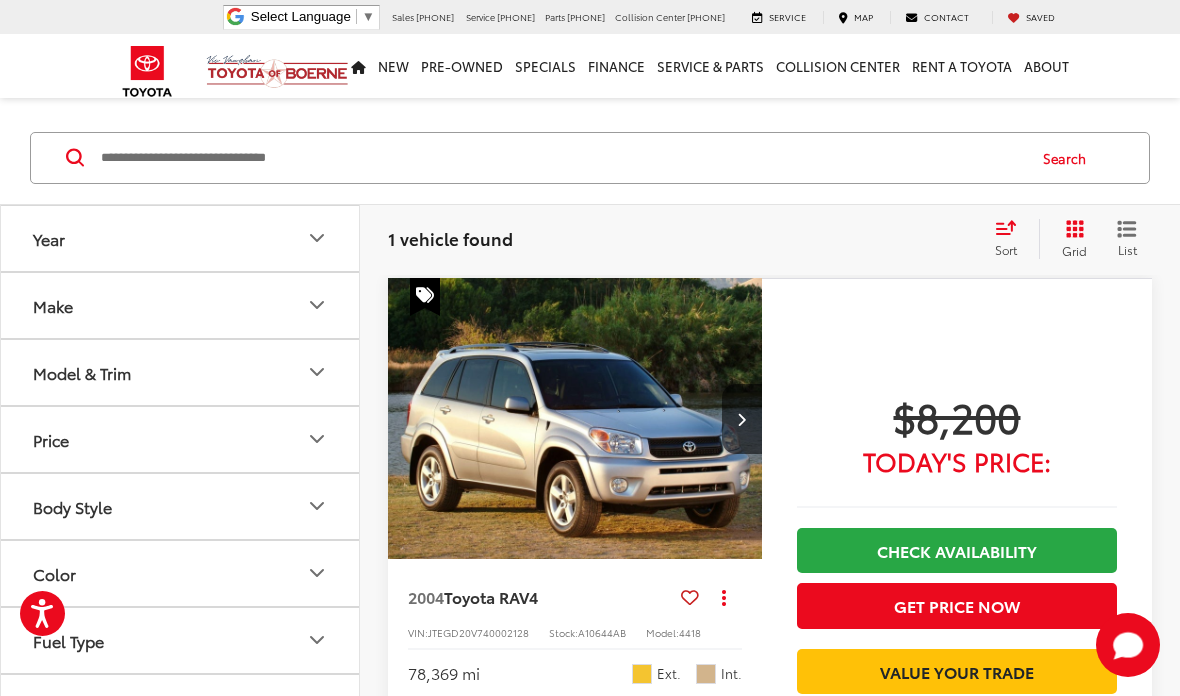 click at bounding box center [561, 158] 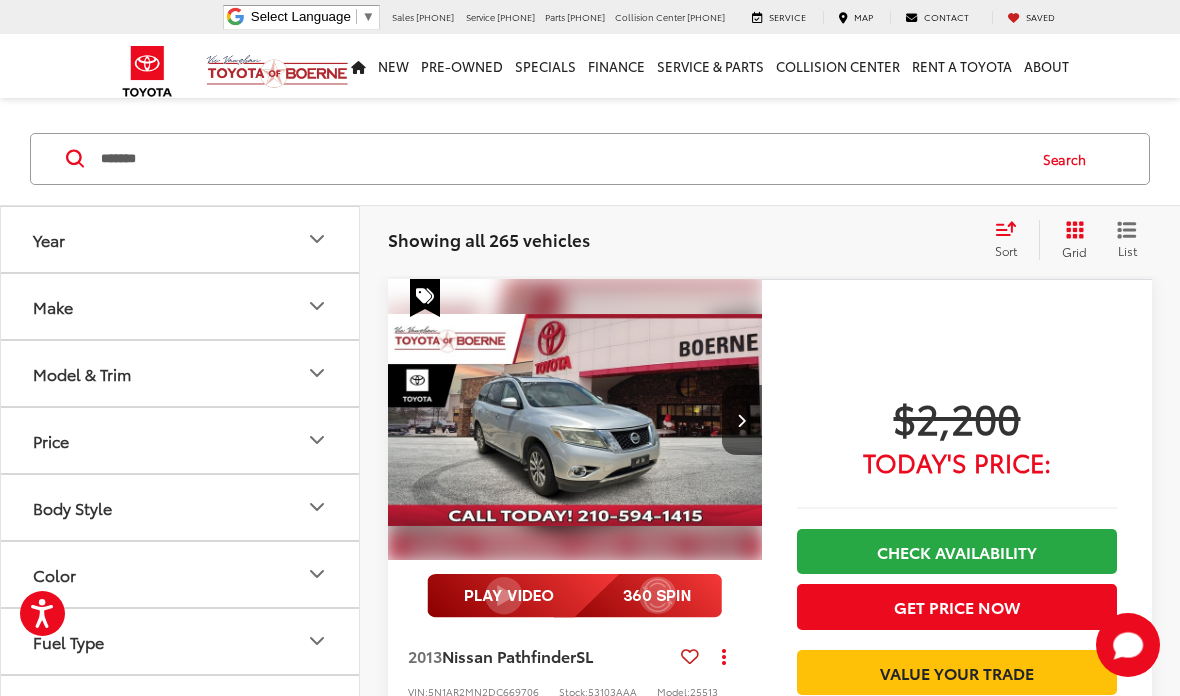 type on "*******" 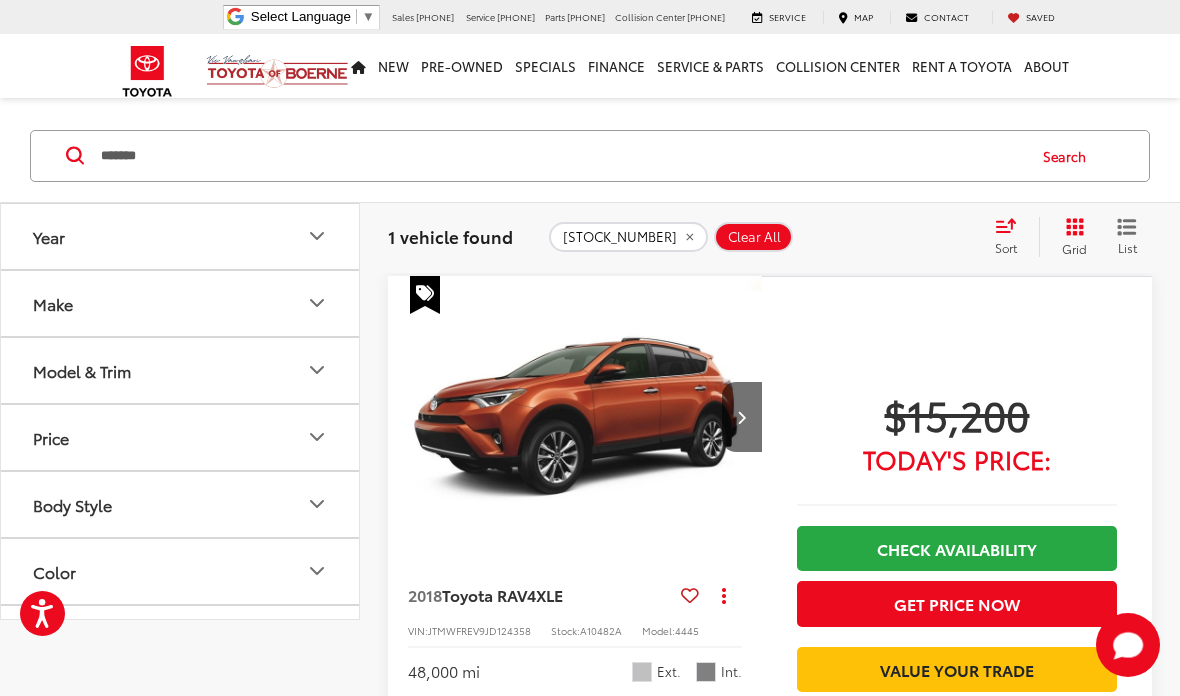 scroll, scrollTop: 0, scrollLeft: 0, axis: both 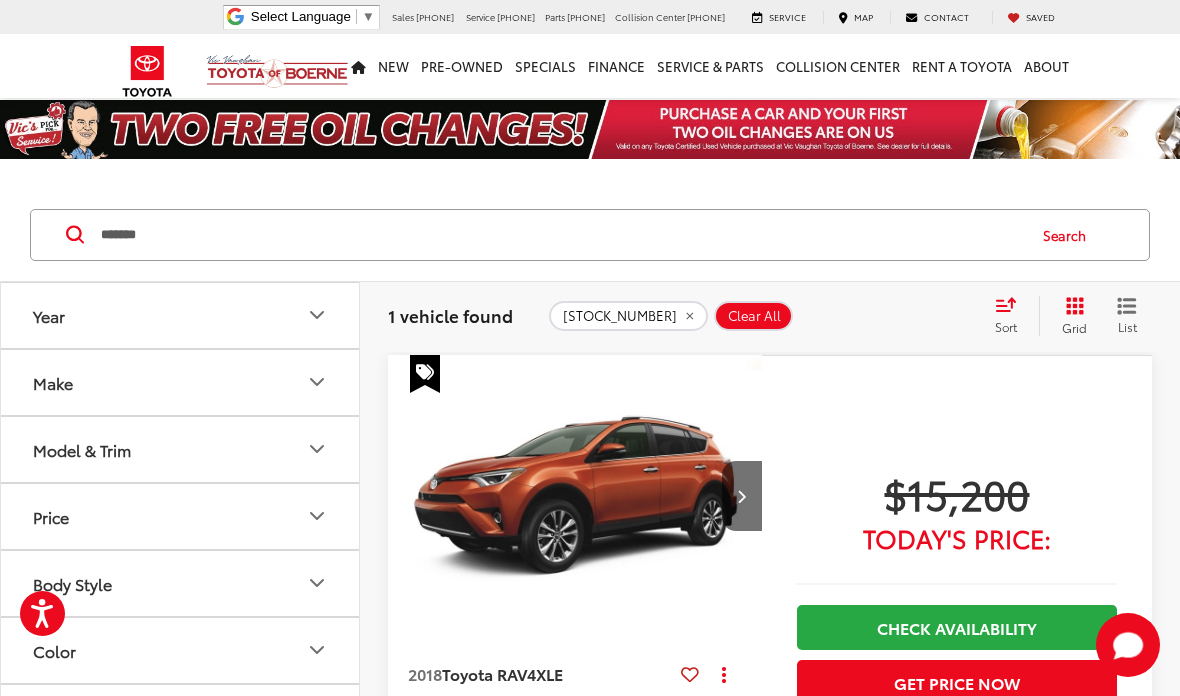 click on "Year Make Model & Trim Price     ****** — ****** 15000 56000 Special Offers Only  Only show vehicles with special offers Body Style Color Fuel Type Cylinder Drivetrain Tags Vehicle Condition Body Type  SUV   (1)   Cargo Van   (0)   Convertible   (0)   Coupe   (0)   Hatchback   (0)   Minivan   (0)   Sedan   (0)   Truck - Crew Cab   (0)   Truck - Extended Cab   (0)   Van   (0)   Wagon   (0)  Availability
******* ******* Search
1 vehicle found A10482a Clear All + 0 test Sort Price:  High to Low Price:  Low to High Year:  High to Low Year:  Low to High Mileage:  High to Low Mileage:  Low to High Distance:  Near to Far Distance:  Far to Near Featured Vehicles Grid List
1 / 2 2018  Toyota RAV4  XLE
Copy Link Share Print View Details VIN:  JTMWFREV9JD124358 Stock:  A10482A Model:  4445 48,000 mi Ext. Int. More Details Comments Dealer Comments Odometer is 29809 miles below market average! 23/30 City/Highway MPG Awards:" at bounding box center [590, 815] 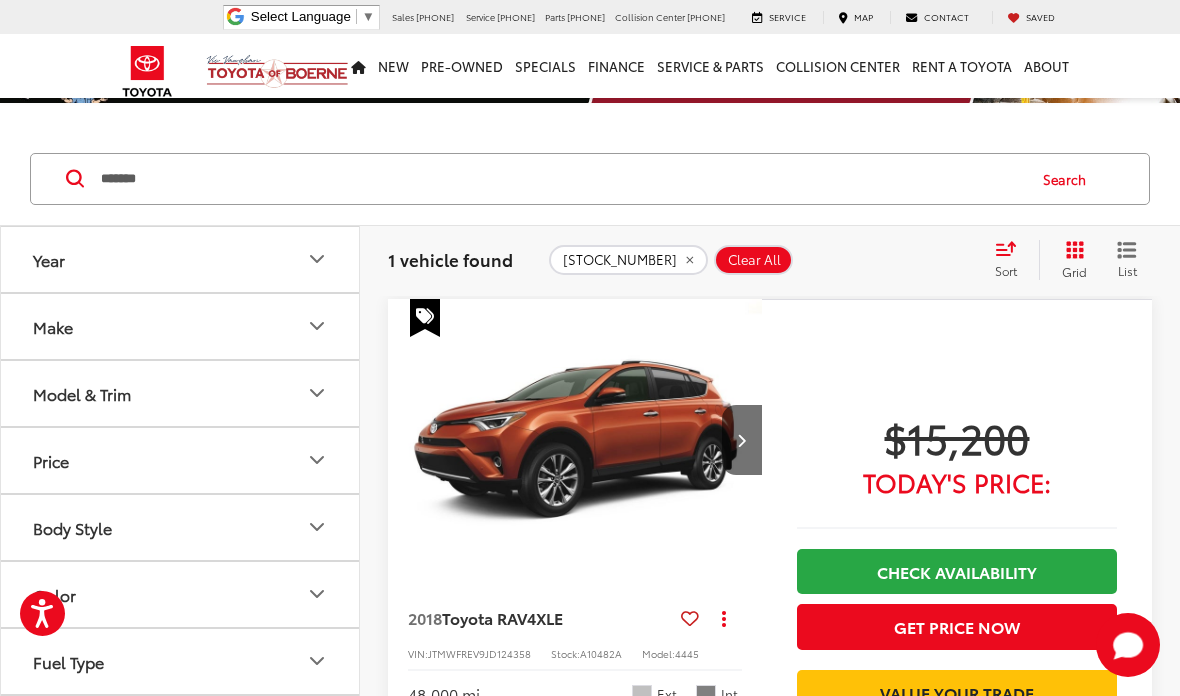 scroll, scrollTop: 0, scrollLeft: 0, axis: both 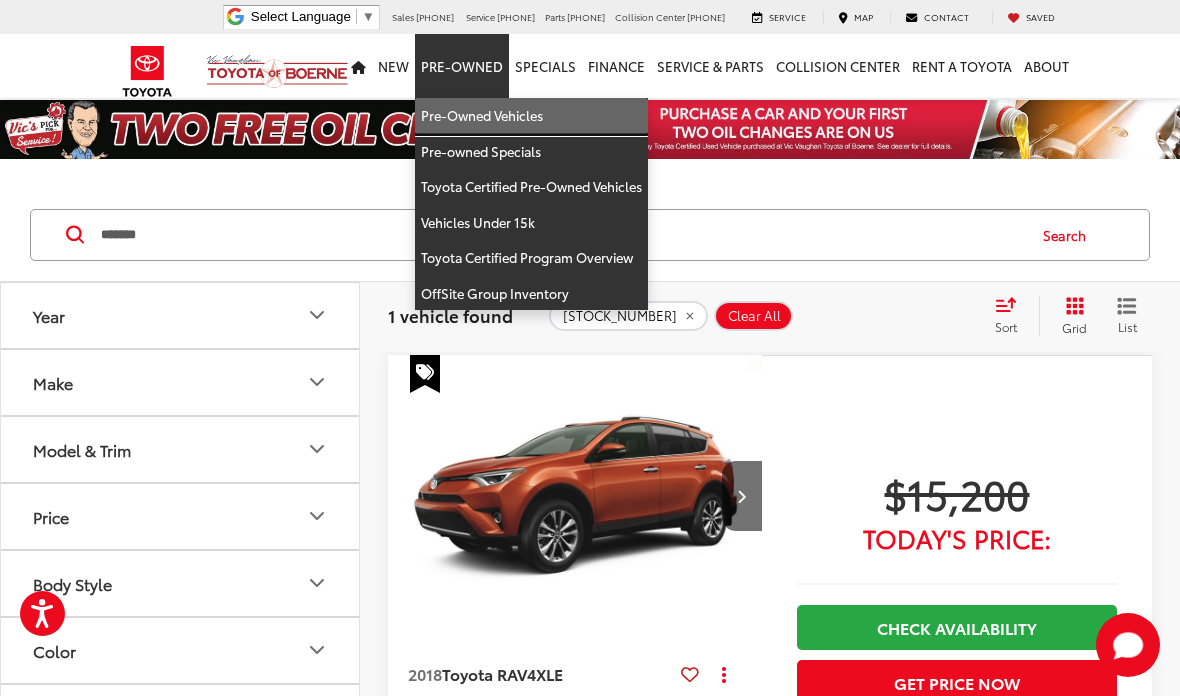 click on "Pre-Owned Vehicles" at bounding box center [531, 116] 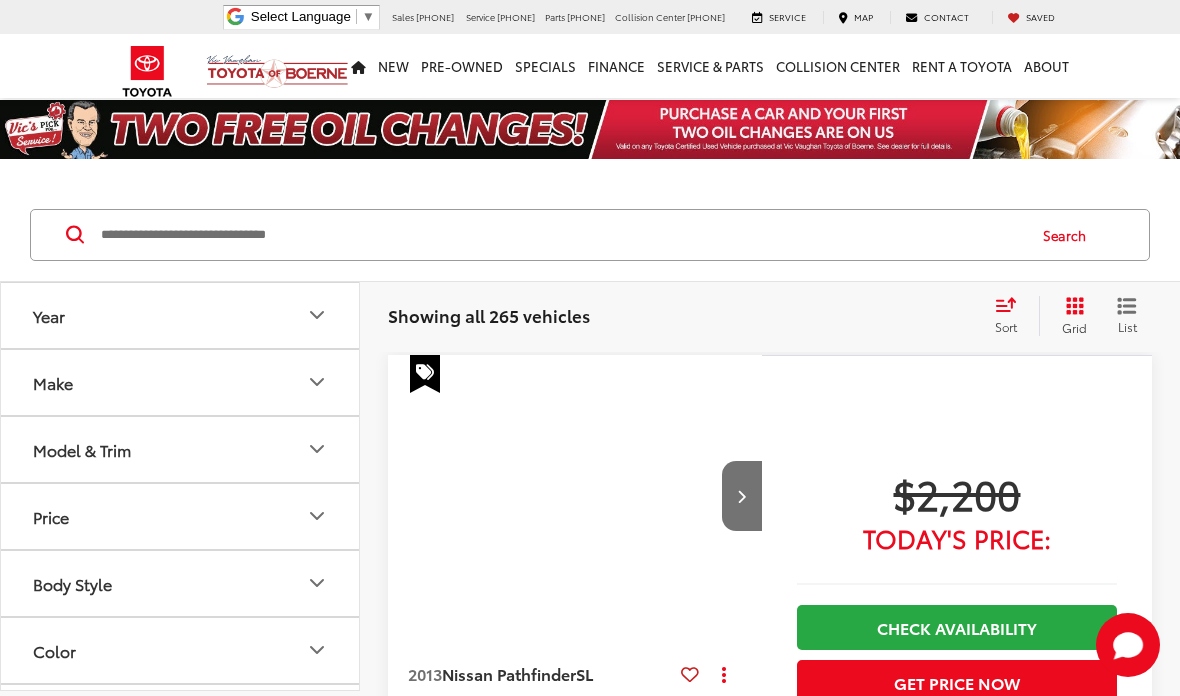 scroll, scrollTop: 0, scrollLeft: 0, axis: both 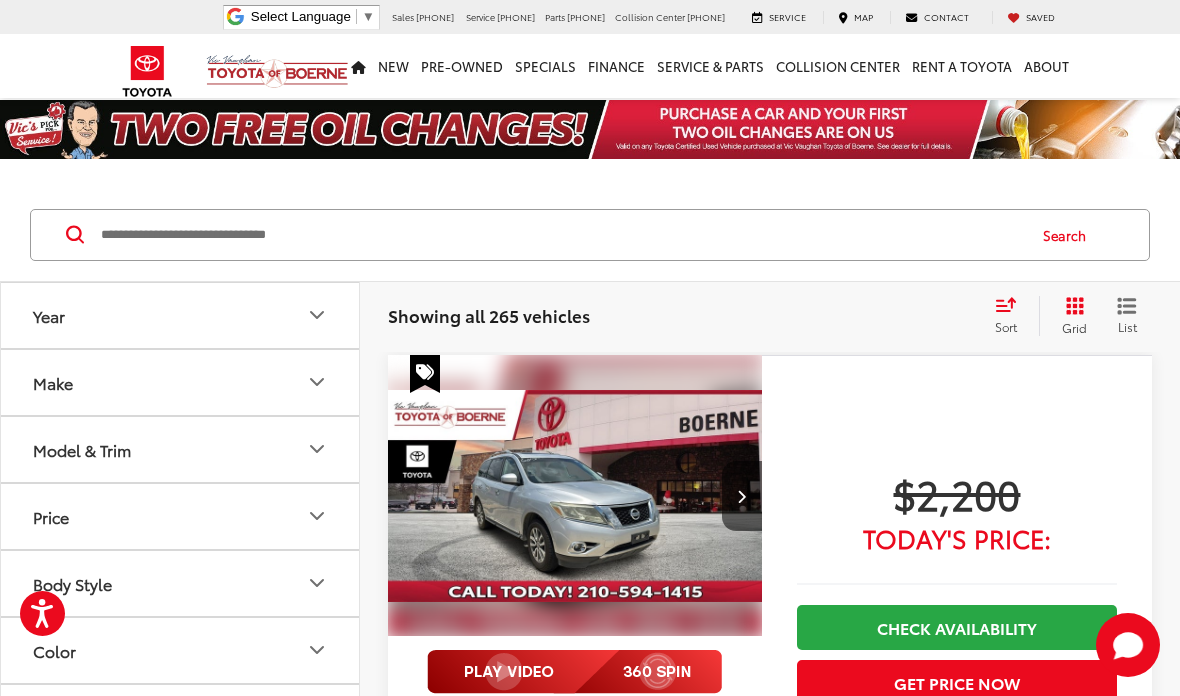 click at bounding box center (561, 235) 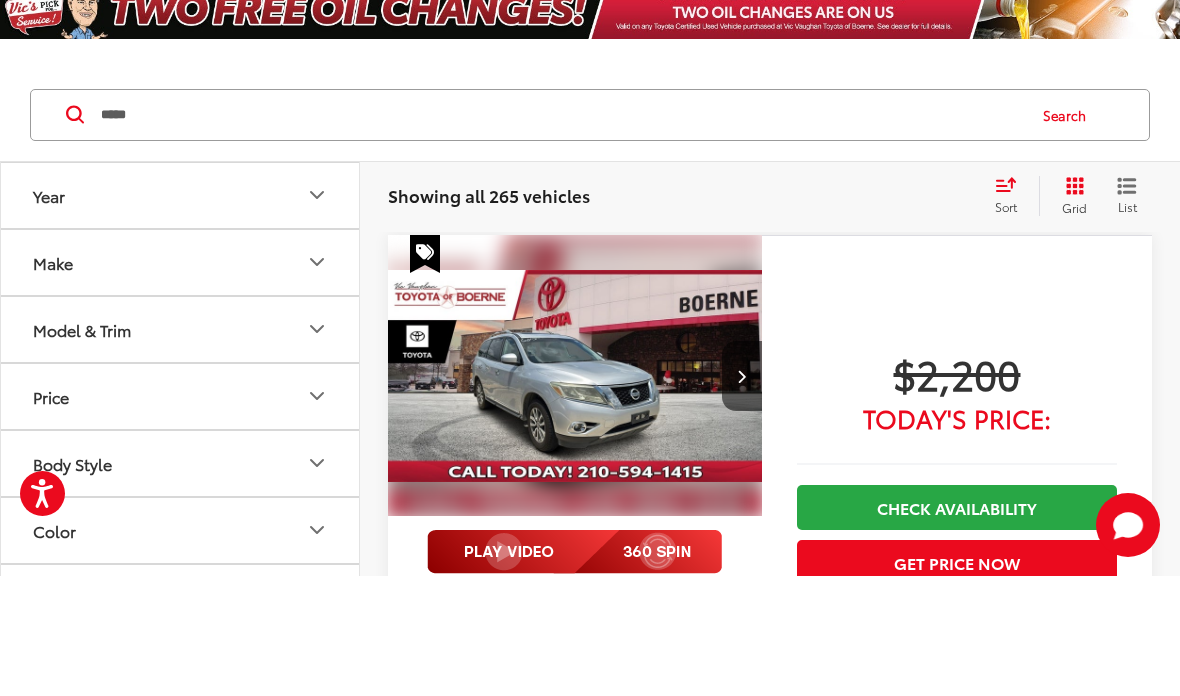 type on "*****" 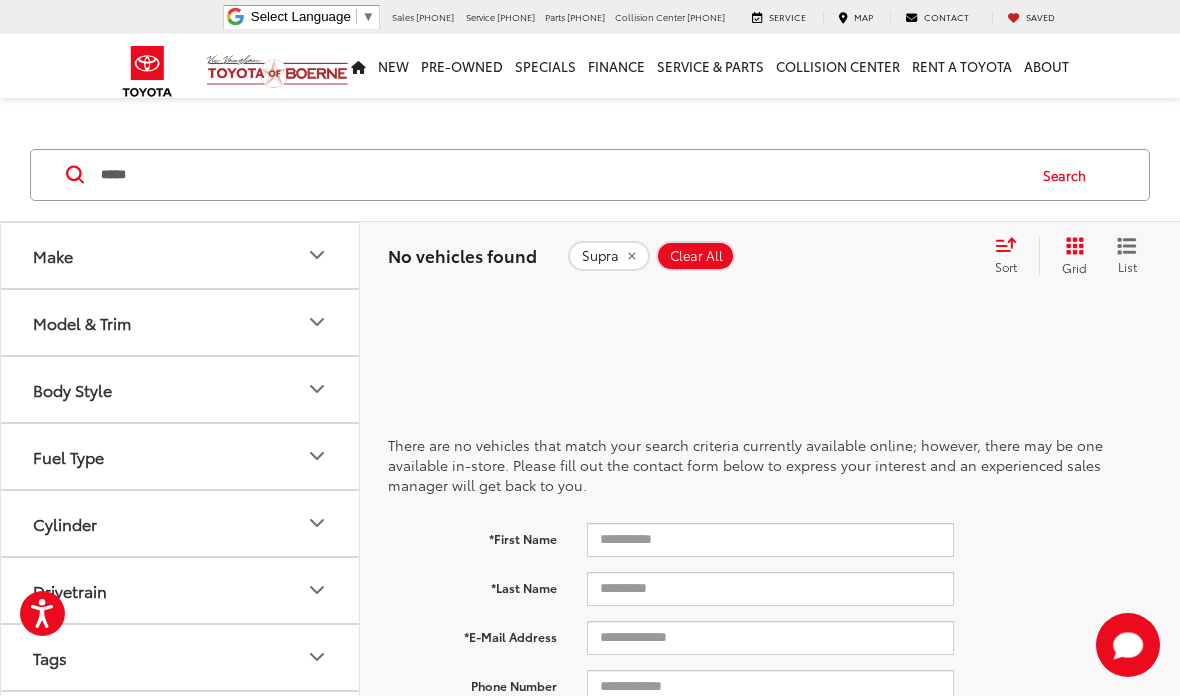 scroll, scrollTop: 0, scrollLeft: 0, axis: both 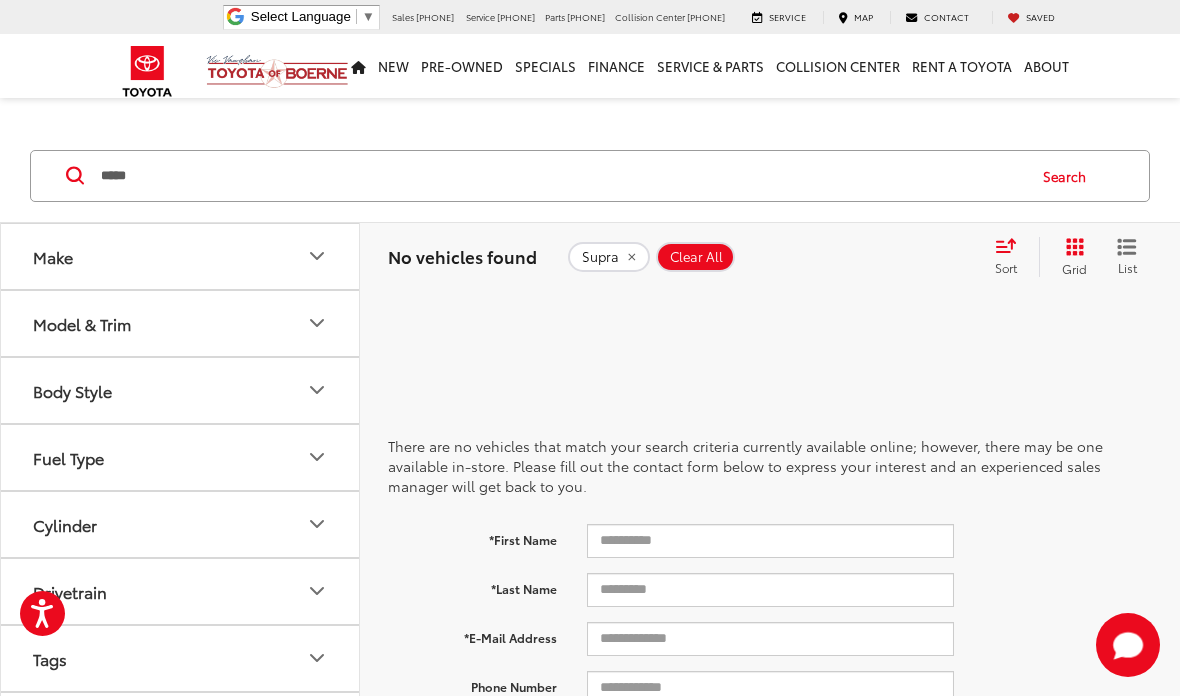 click on "Supra" 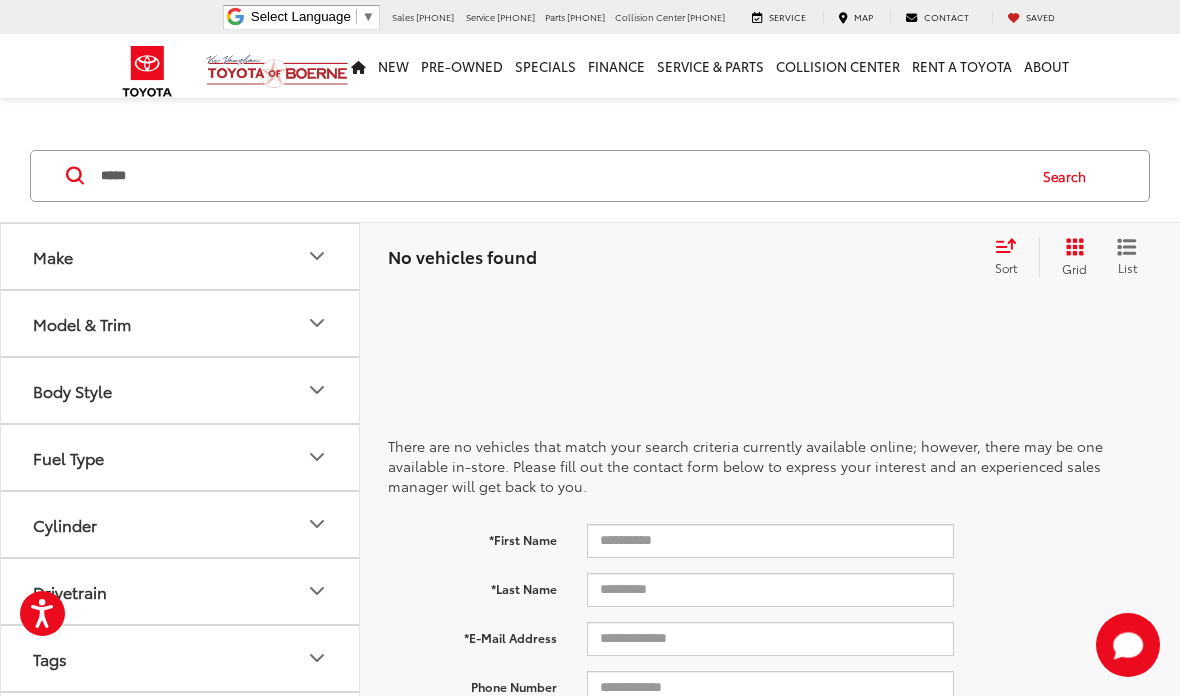 type 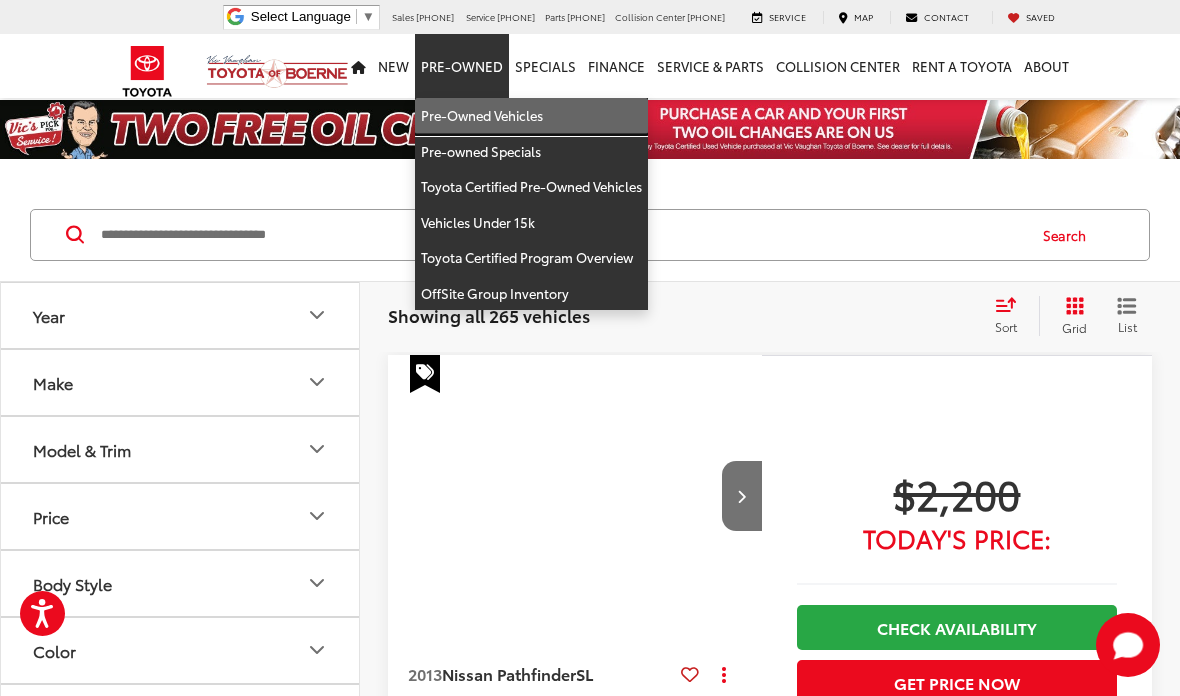 click on "Pre-Owned Vehicles" at bounding box center [531, 116] 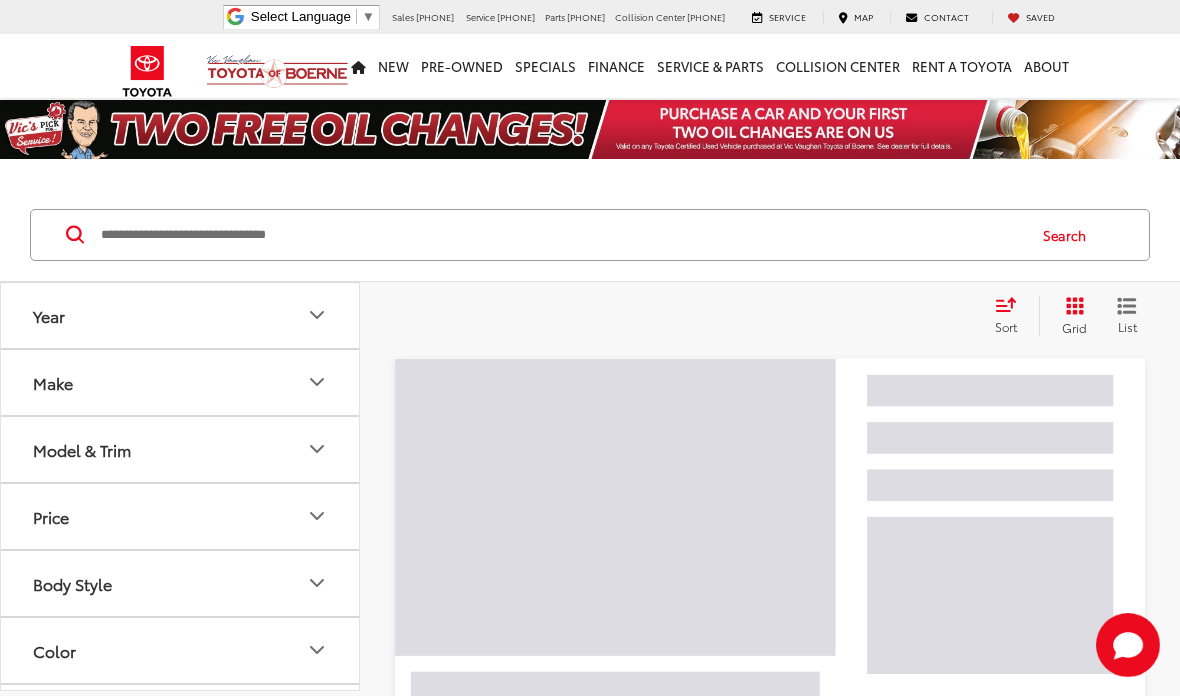 scroll, scrollTop: 0, scrollLeft: 0, axis: both 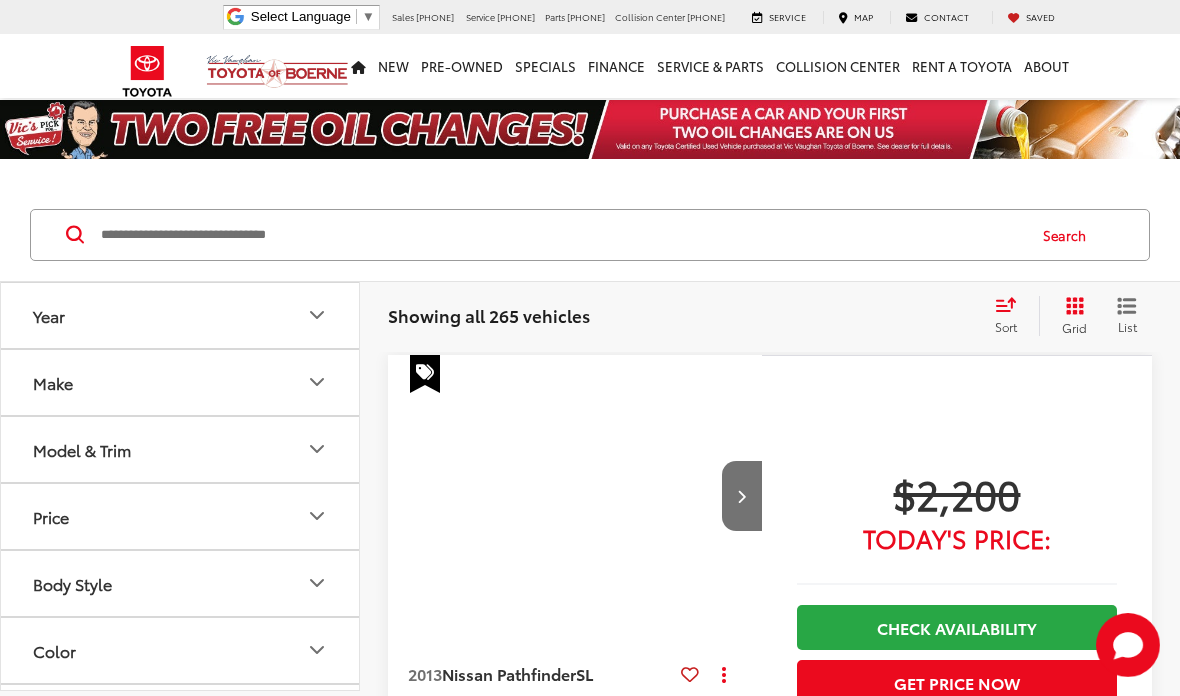 click on "Make" at bounding box center (181, 382) 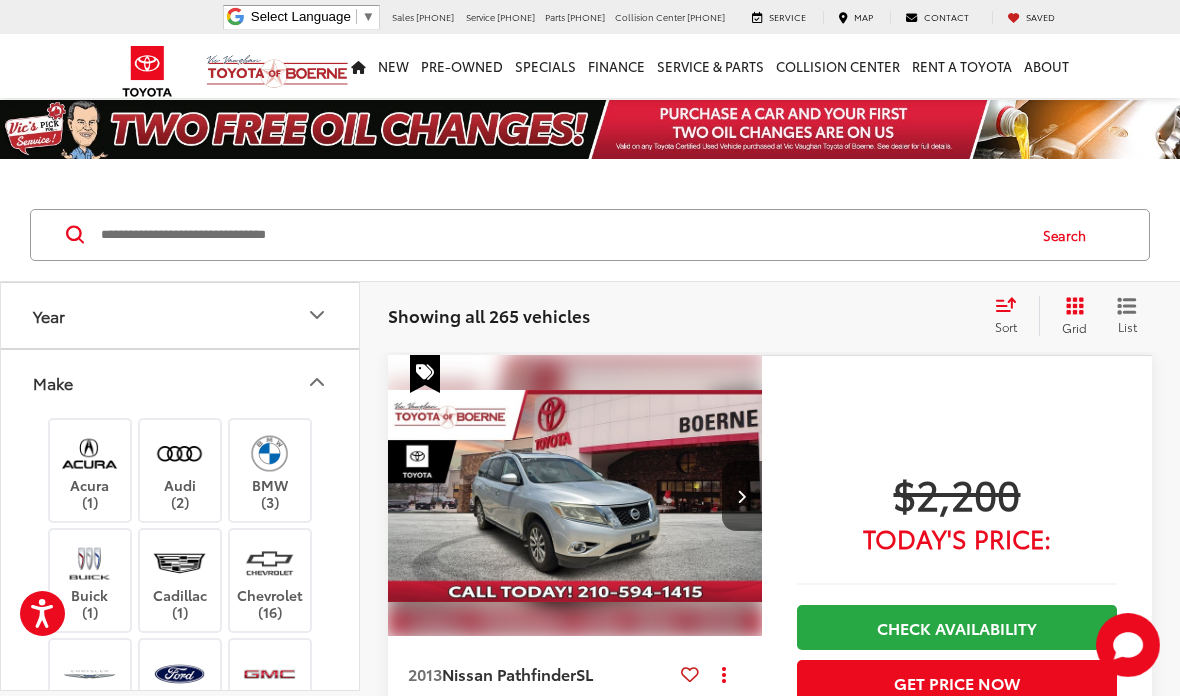 scroll, scrollTop: 0, scrollLeft: 0, axis: both 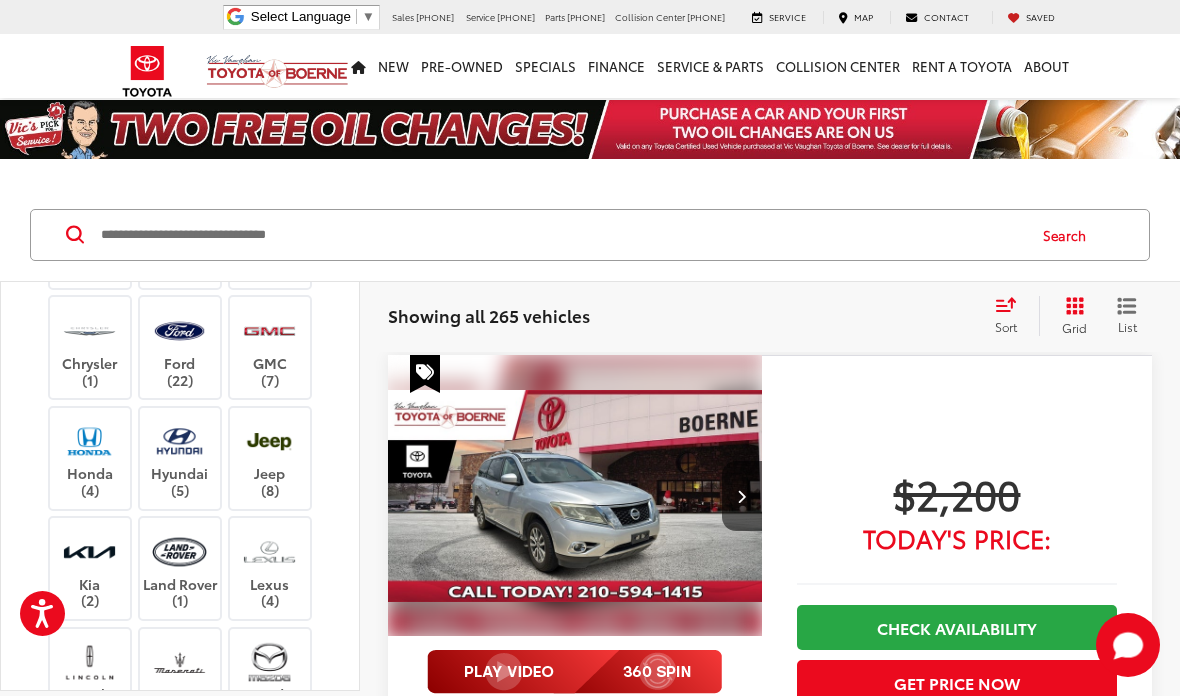 click at bounding box center [89, 441] 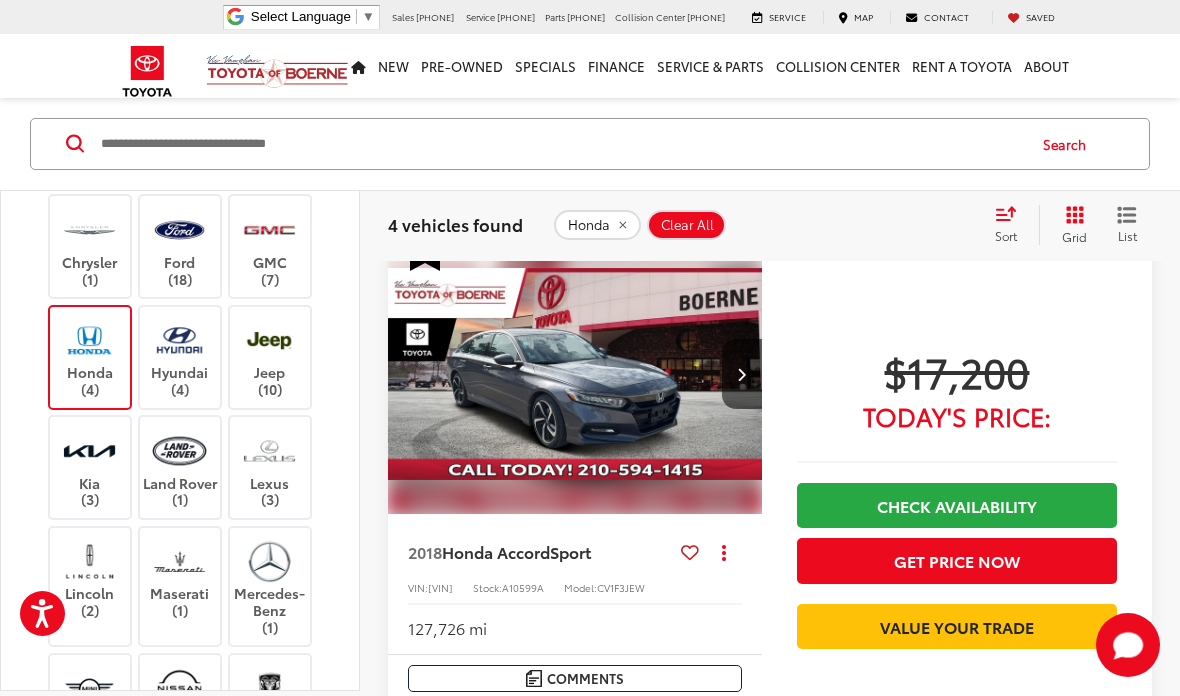 scroll, scrollTop: 300, scrollLeft: 0, axis: vertical 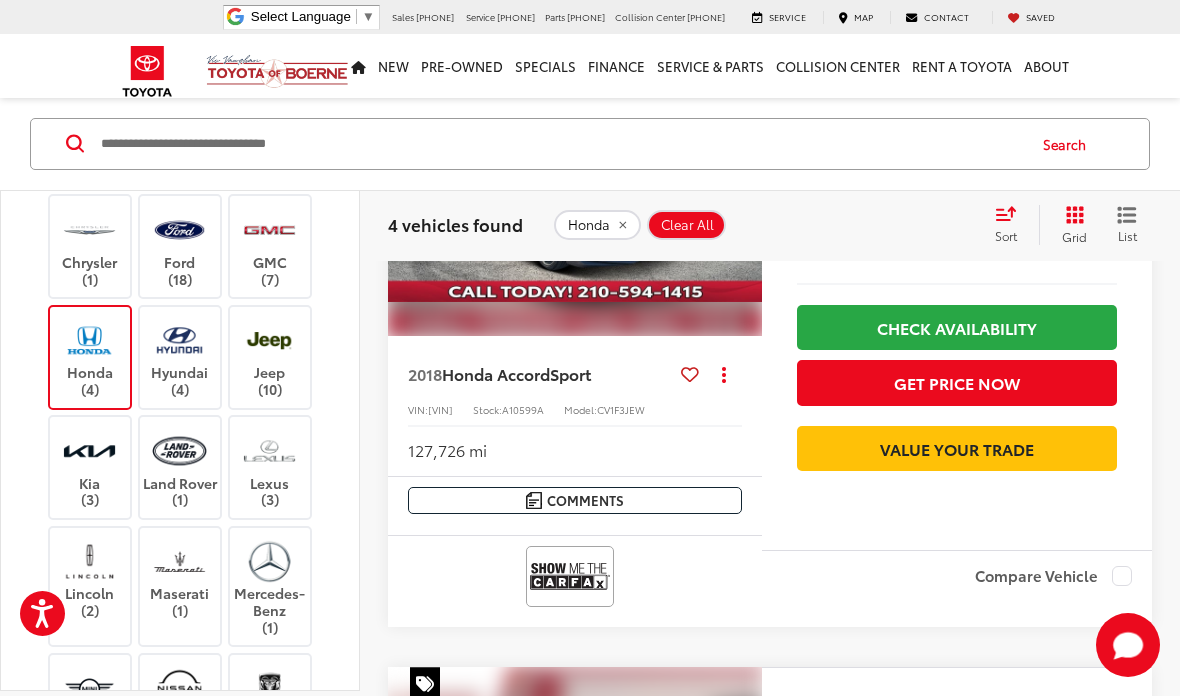 click on "Acura   (1)   Audi   (2)   BMW   (1)   Buick   (2)   Cadillac   (2)   Chevrolet   (14)   Chrysler   (1)   Ford   (18)   GMC   (7)   Honda   (4)   Hyundai   (4)   Jeep   (10)   Kia   (3)   Land Rover   (1)   Lexus   (3)   Lincoln   (2)   Maserati   (1)   Mercedes-Benz   (1)   MINI   (1)   Nissan   (5)   RAM   (1)   Subaru   (2)   Toyota   (169)   Volkswagen   (5)" at bounding box center [180, 406] 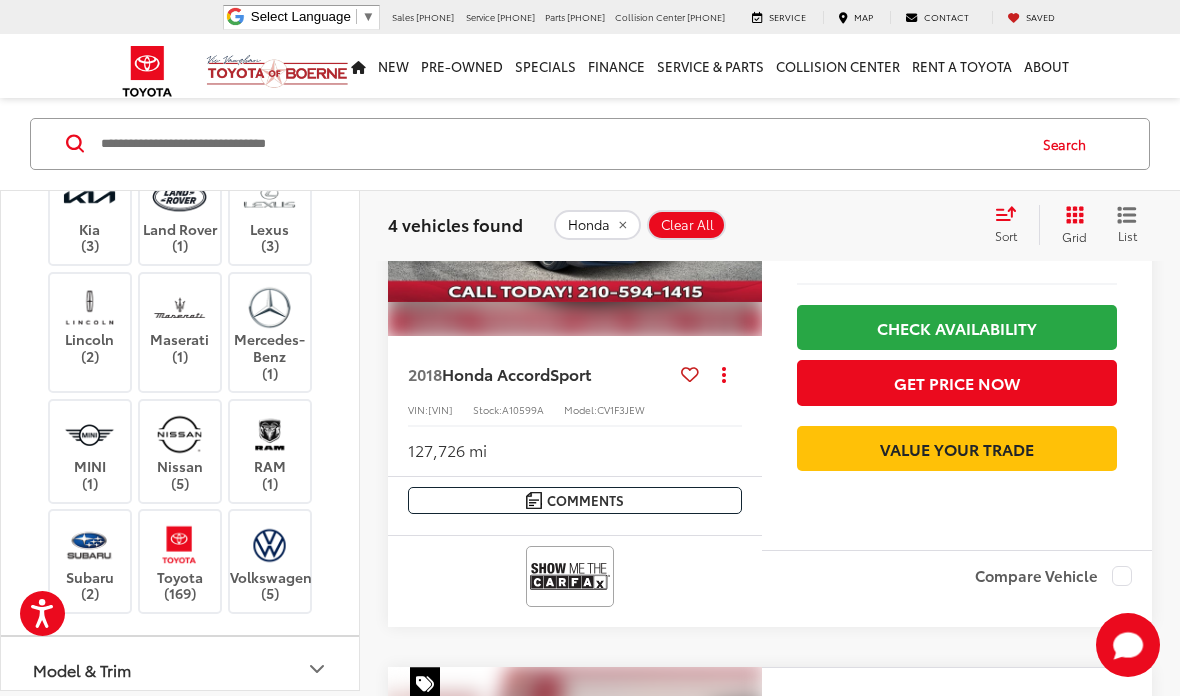 scroll, scrollTop: 597, scrollLeft: 0, axis: vertical 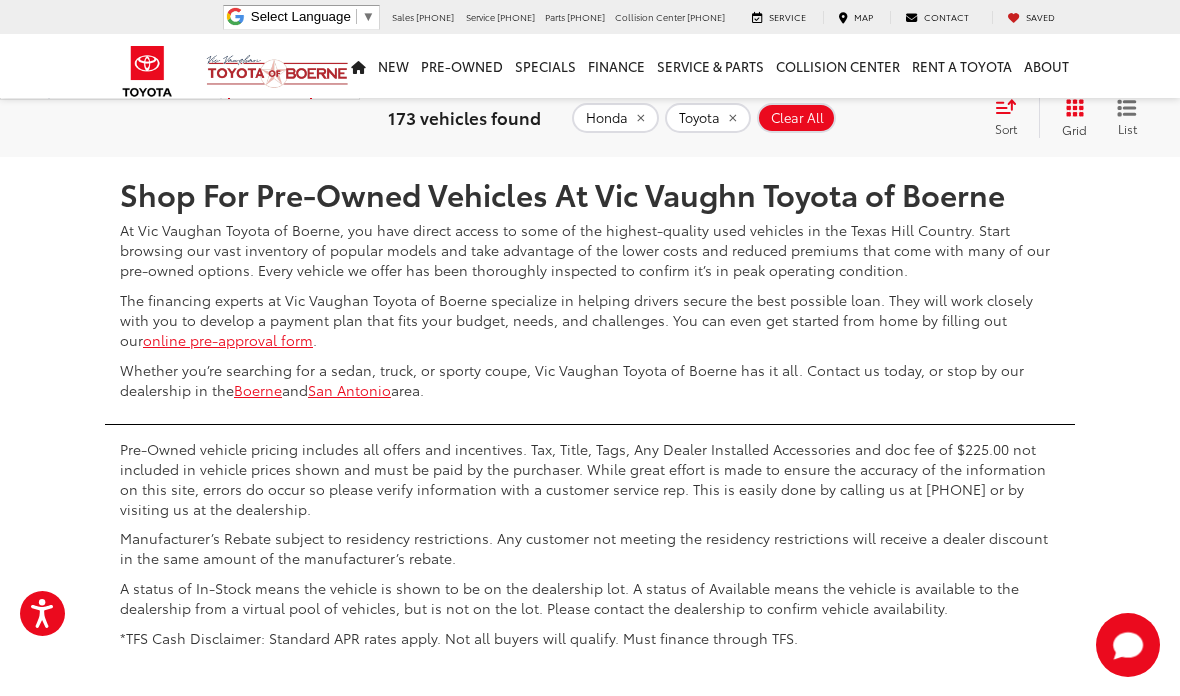 click on "2" at bounding box center (794, 98) 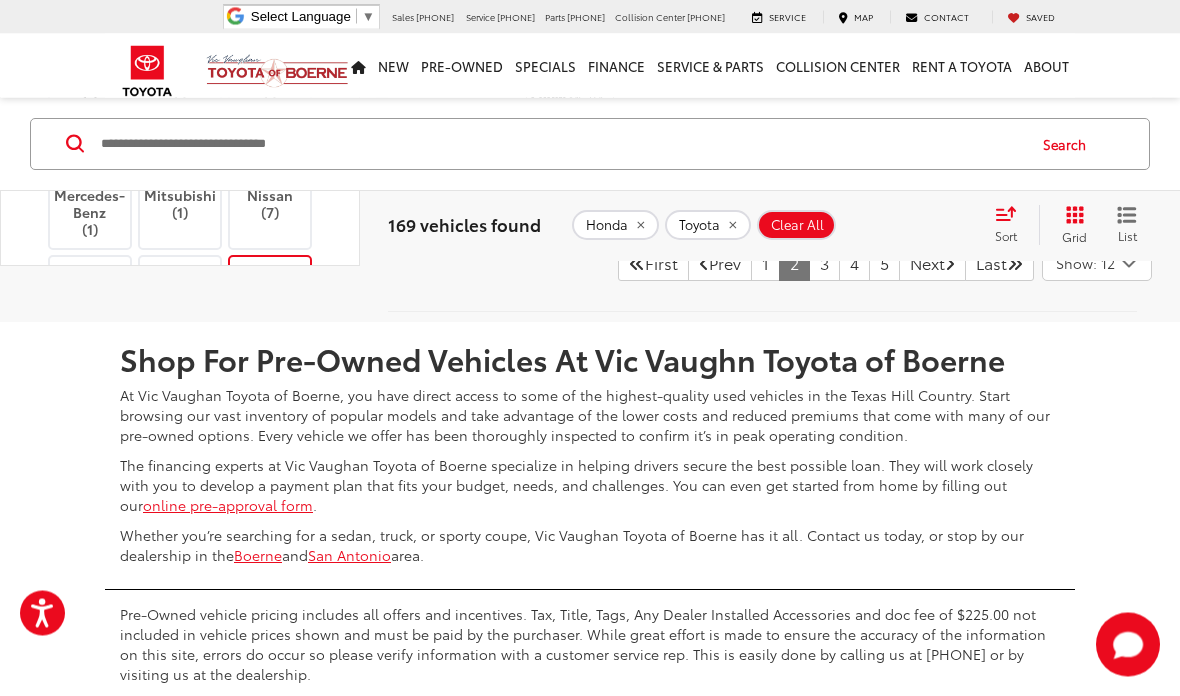 scroll, scrollTop: 8063, scrollLeft: 0, axis: vertical 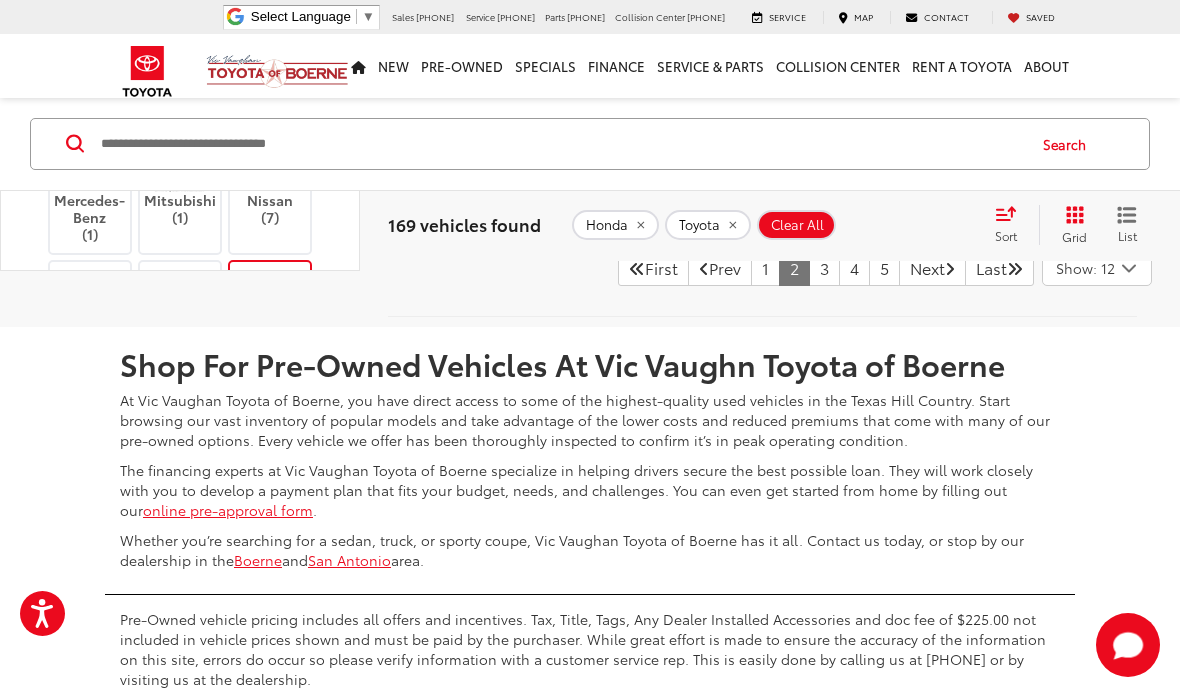 click on "1" at bounding box center [765, 268] 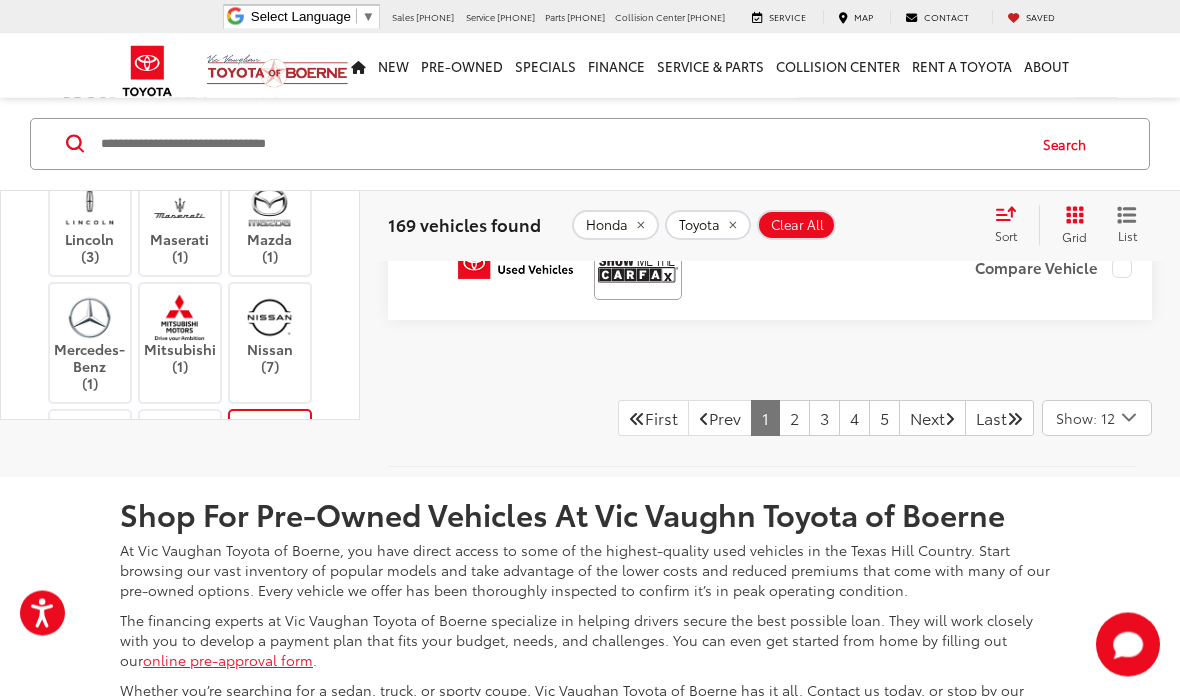 scroll, scrollTop: 7694, scrollLeft: 0, axis: vertical 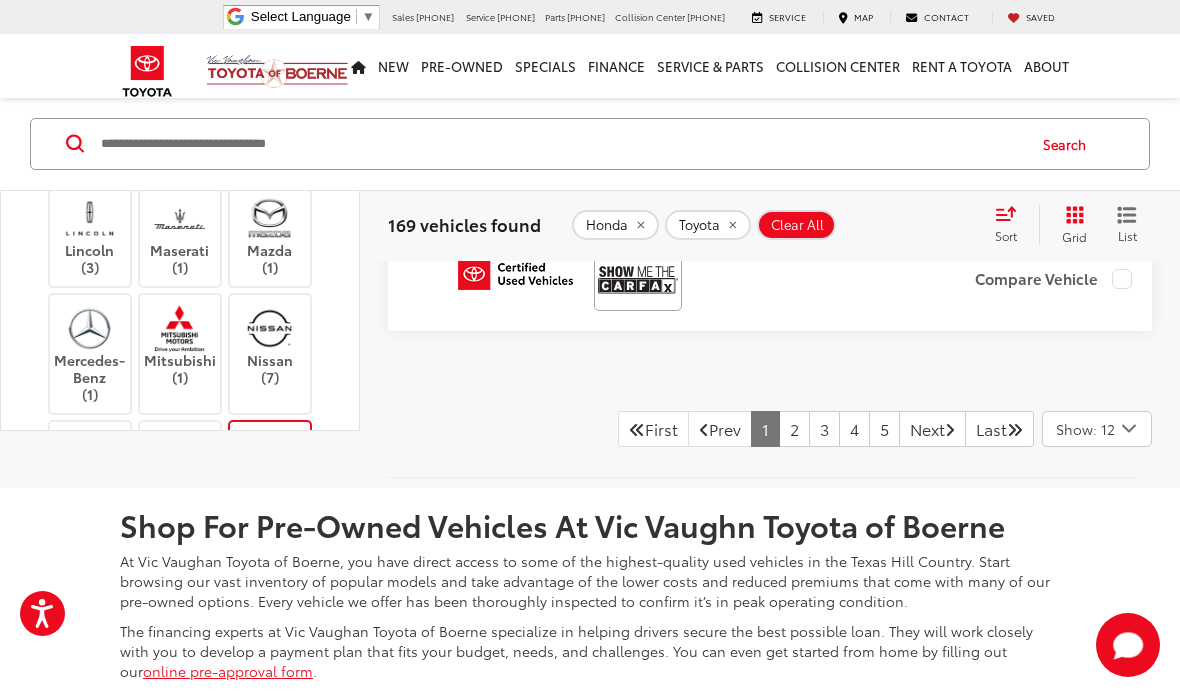 click on "Toyota" 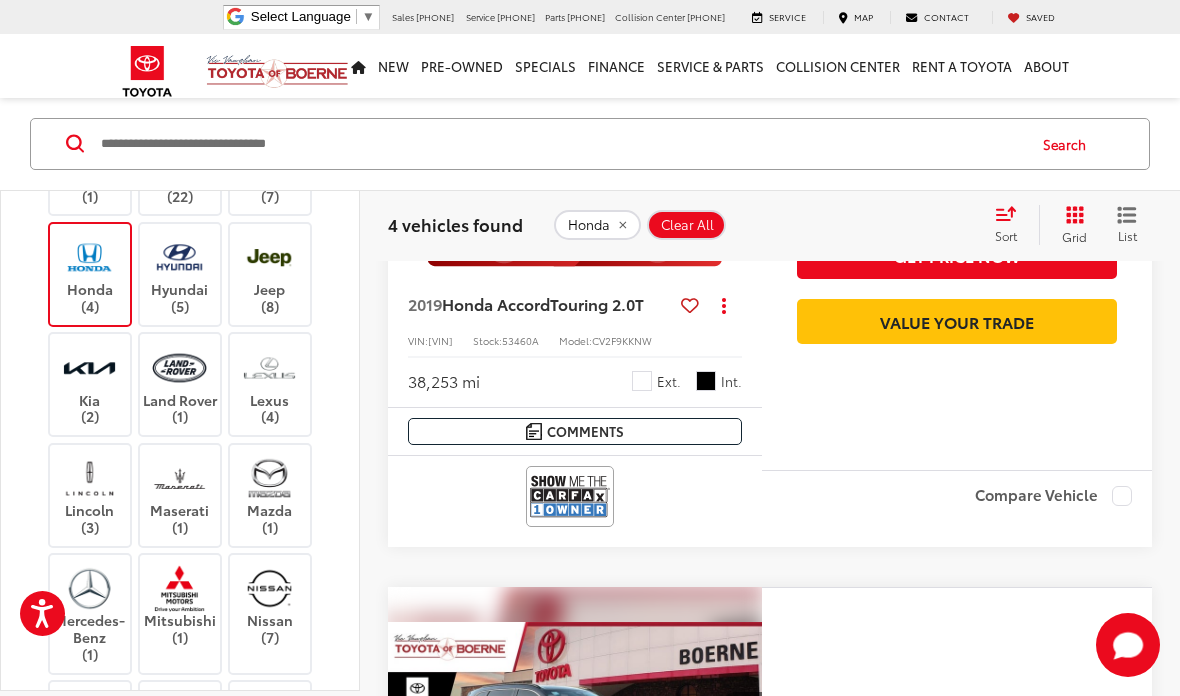 scroll, scrollTop: 1163, scrollLeft: 0, axis: vertical 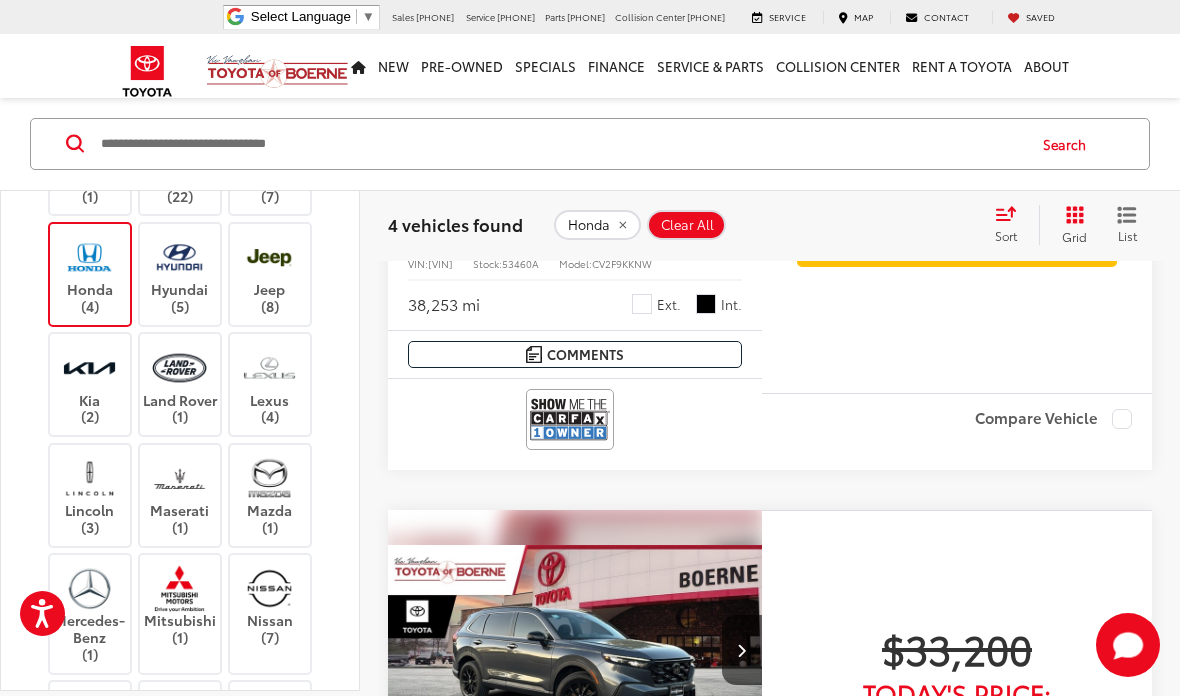 click 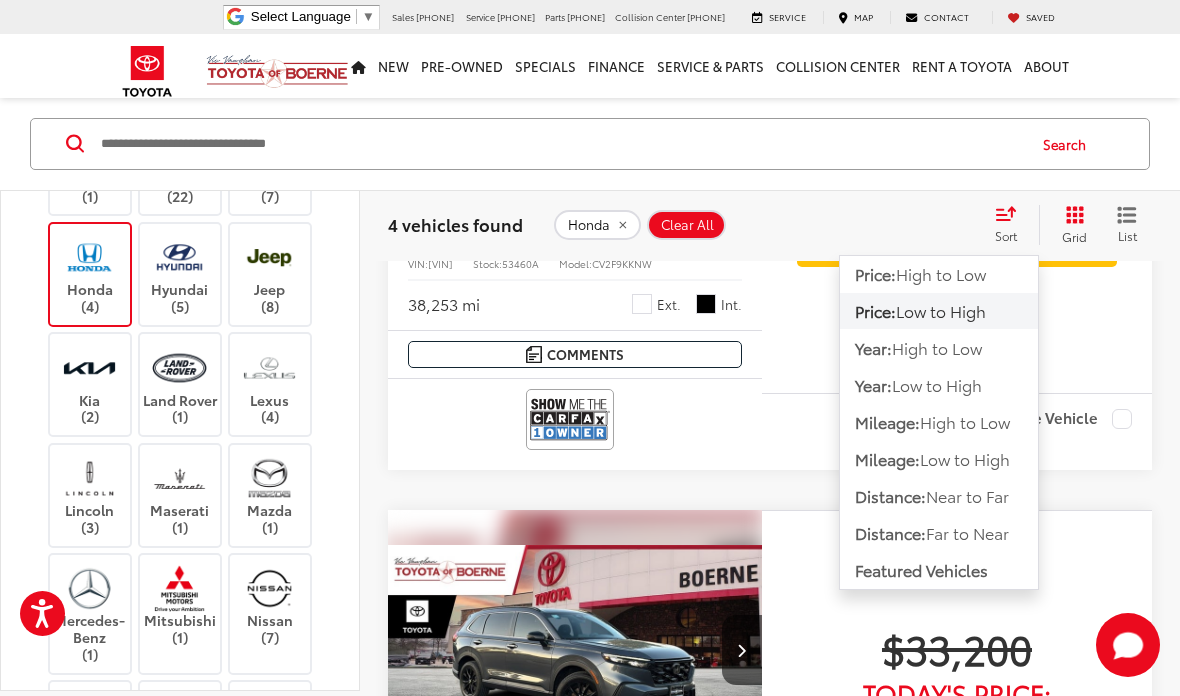 click on "Price:  Low to High" 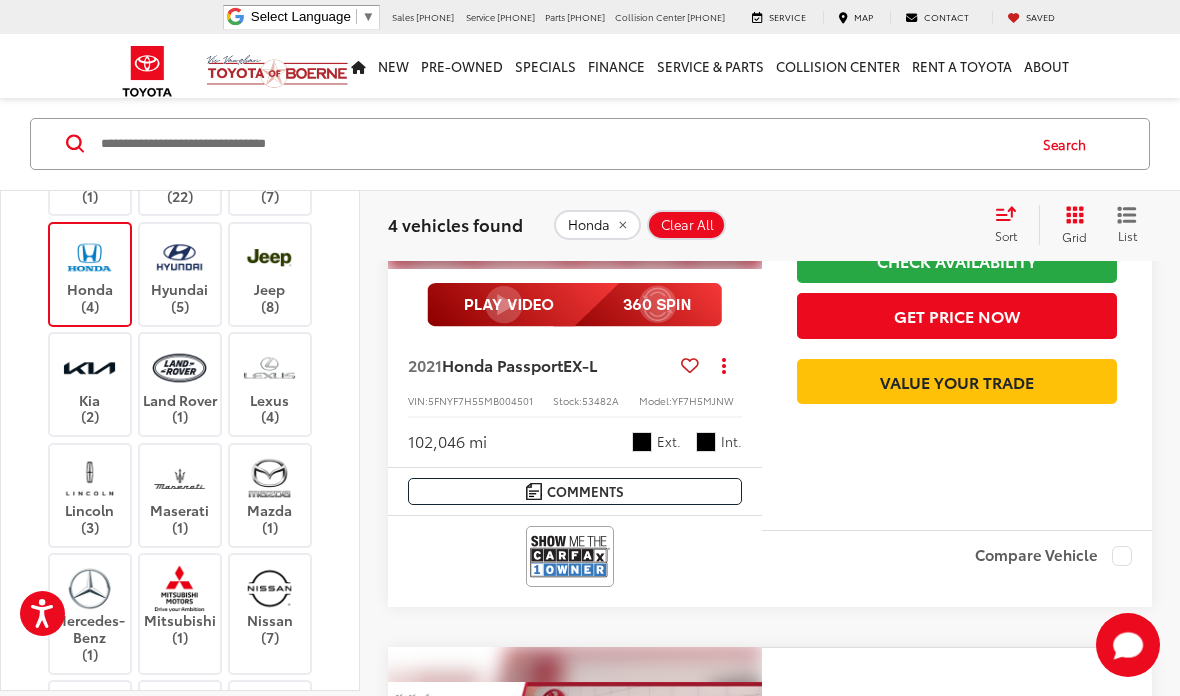 scroll, scrollTop: 91, scrollLeft: 0, axis: vertical 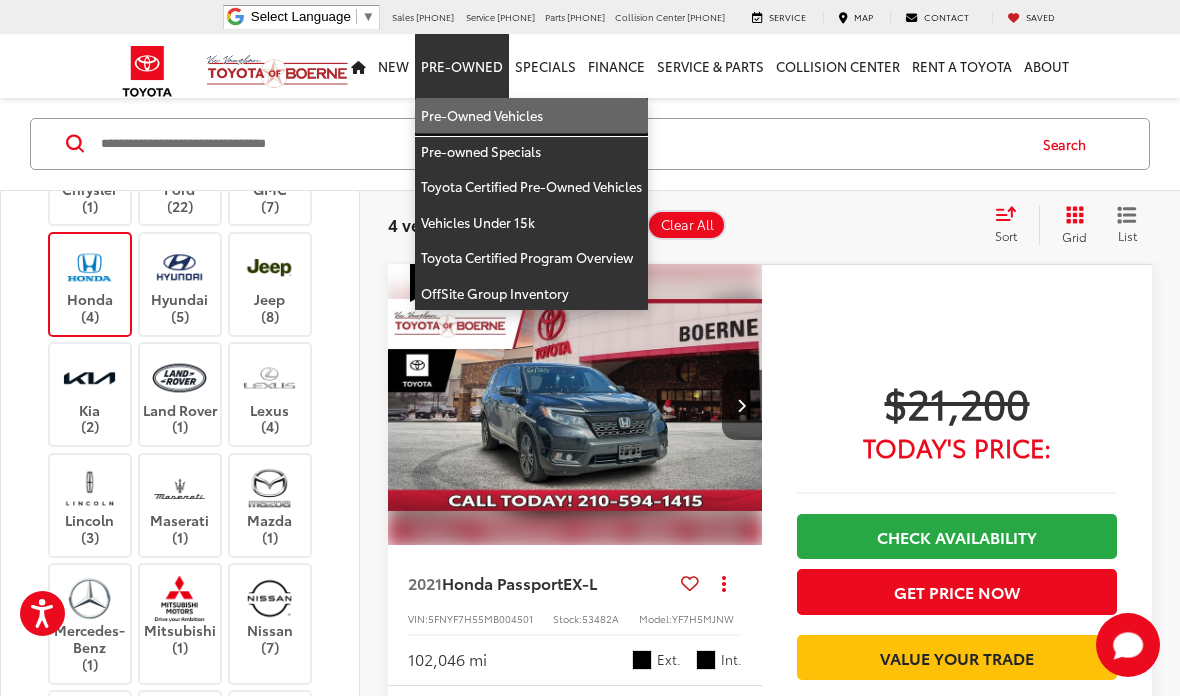 click on "Pre-Owned Vehicles" at bounding box center [531, 116] 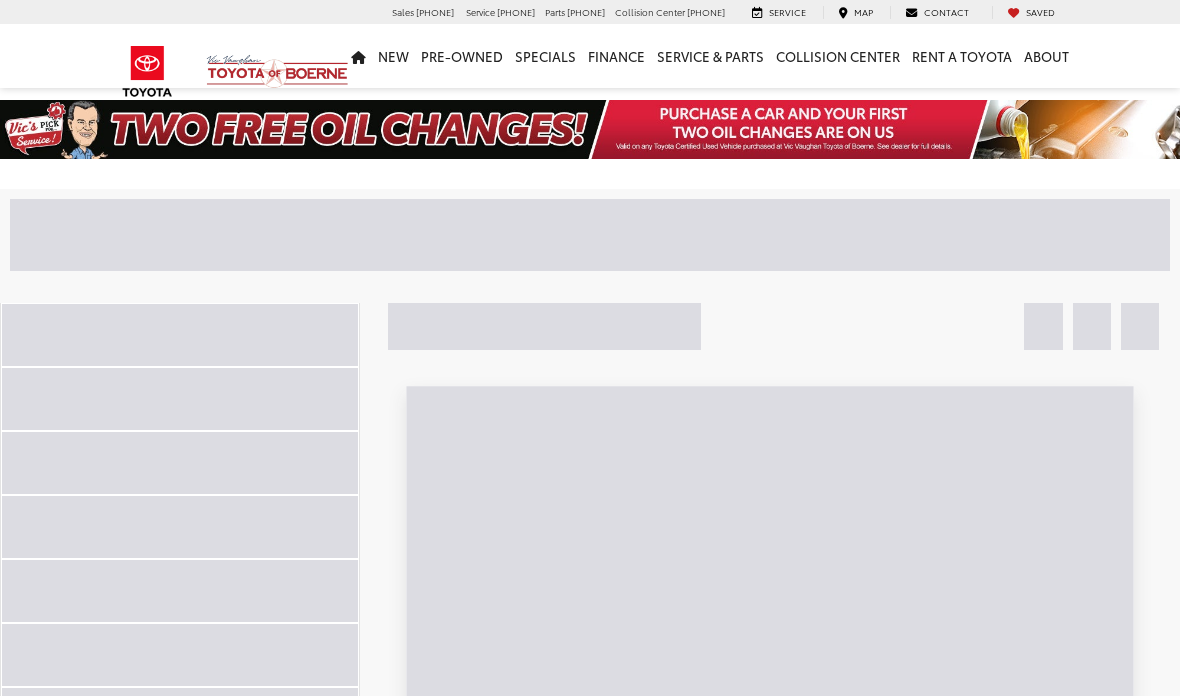 scroll, scrollTop: 0, scrollLeft: 0, axis: both 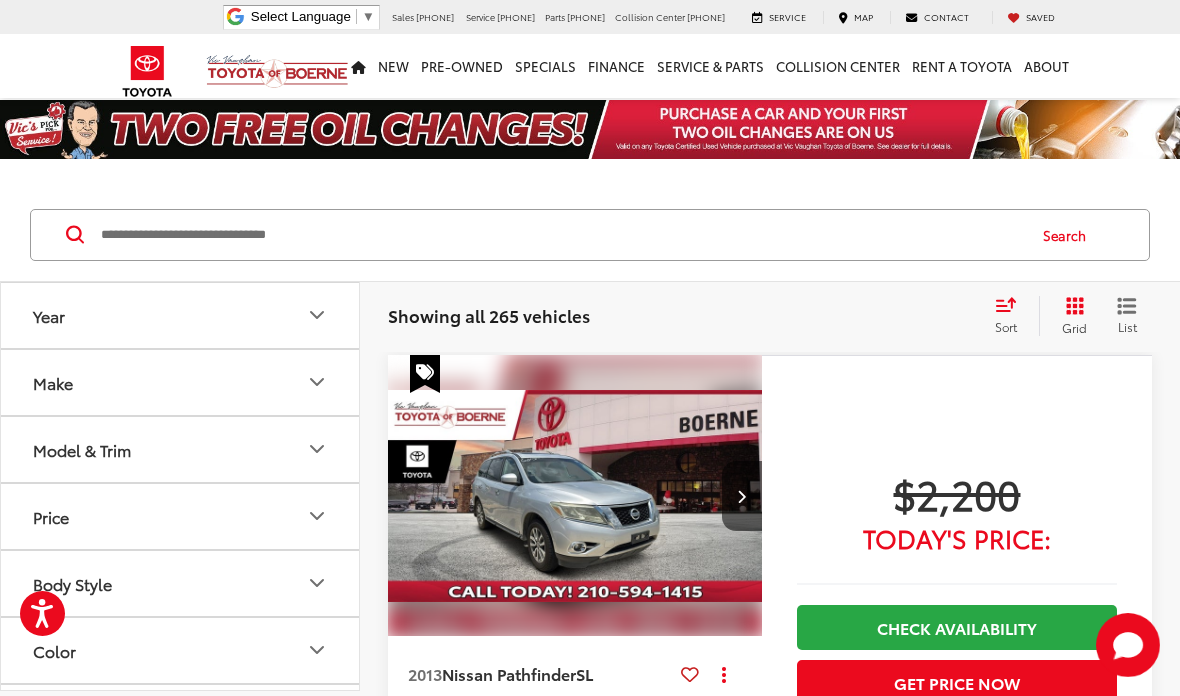 click at bounding box center [561, 235] 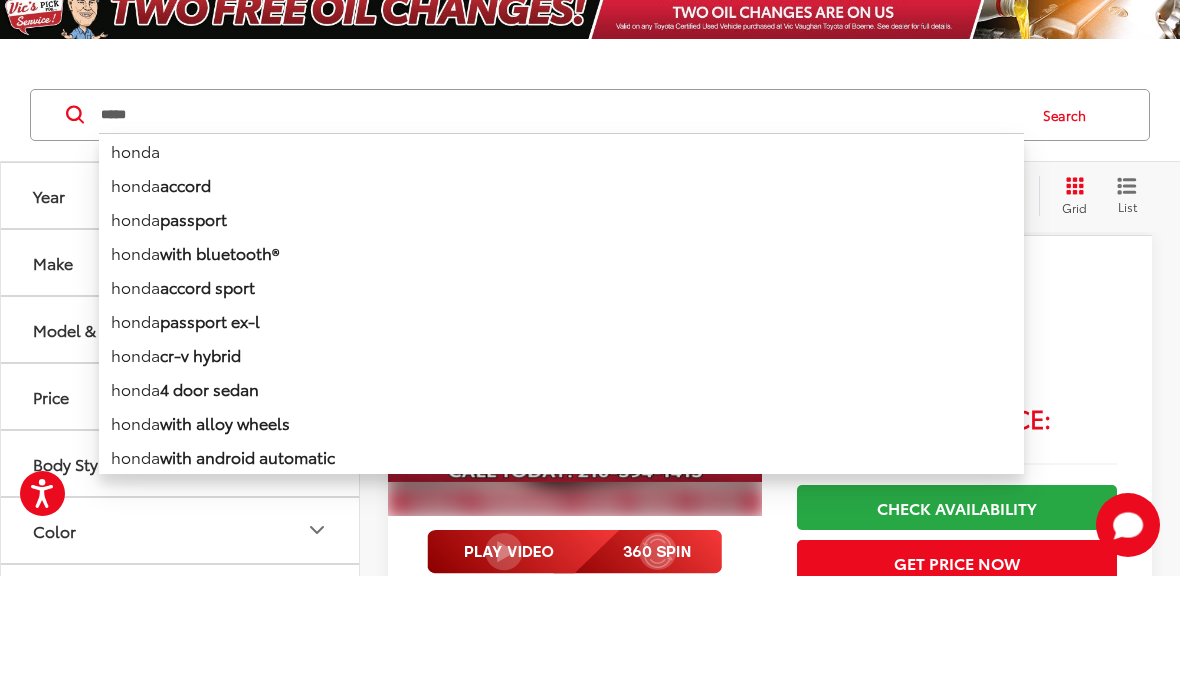 type on "*****" 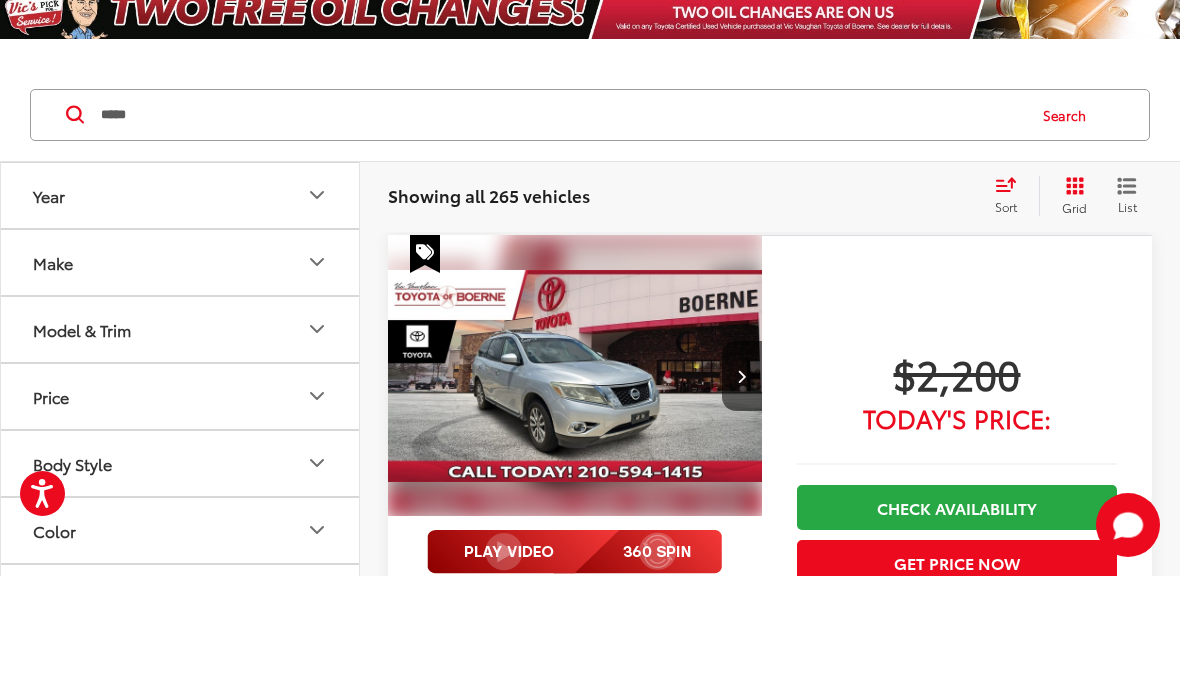 scroll, scrollTop: 120, scrollLeft: 0, axis: vertical 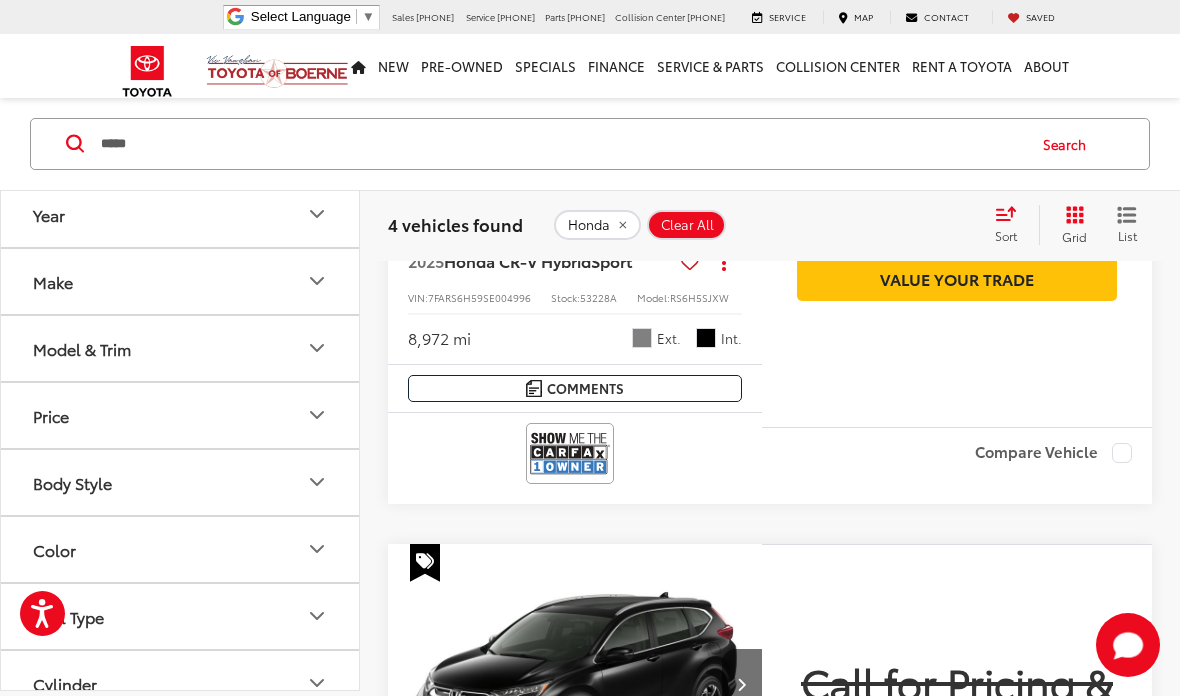 click 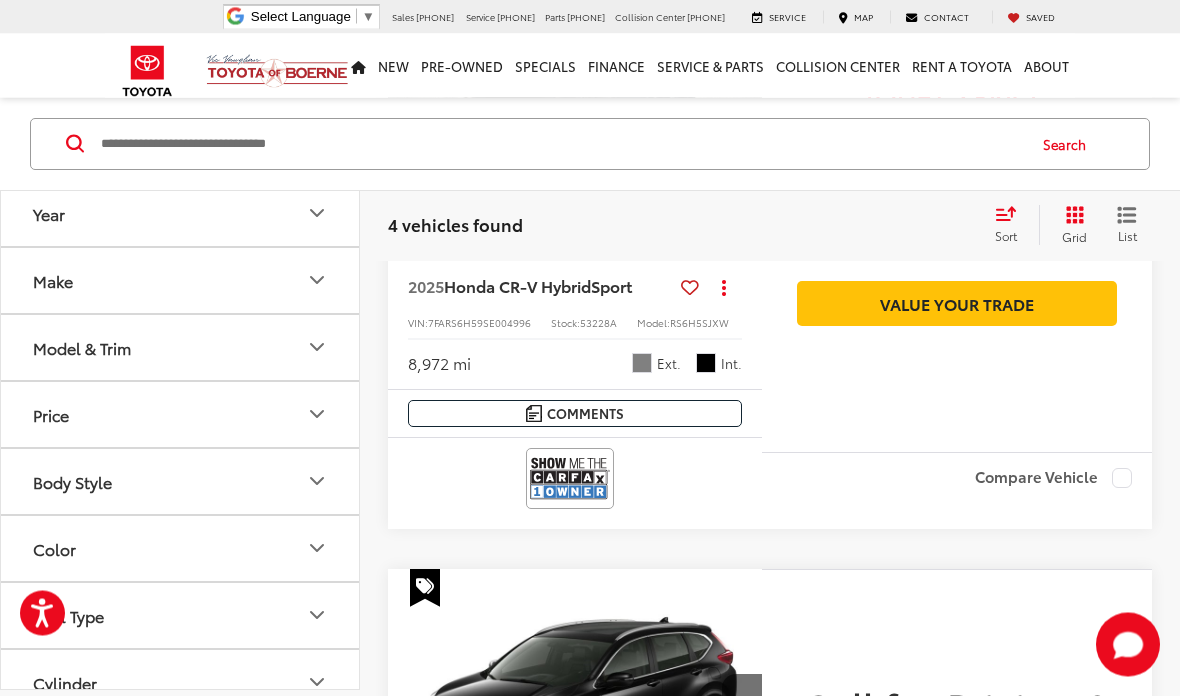 click at bounding box center [561, 144] 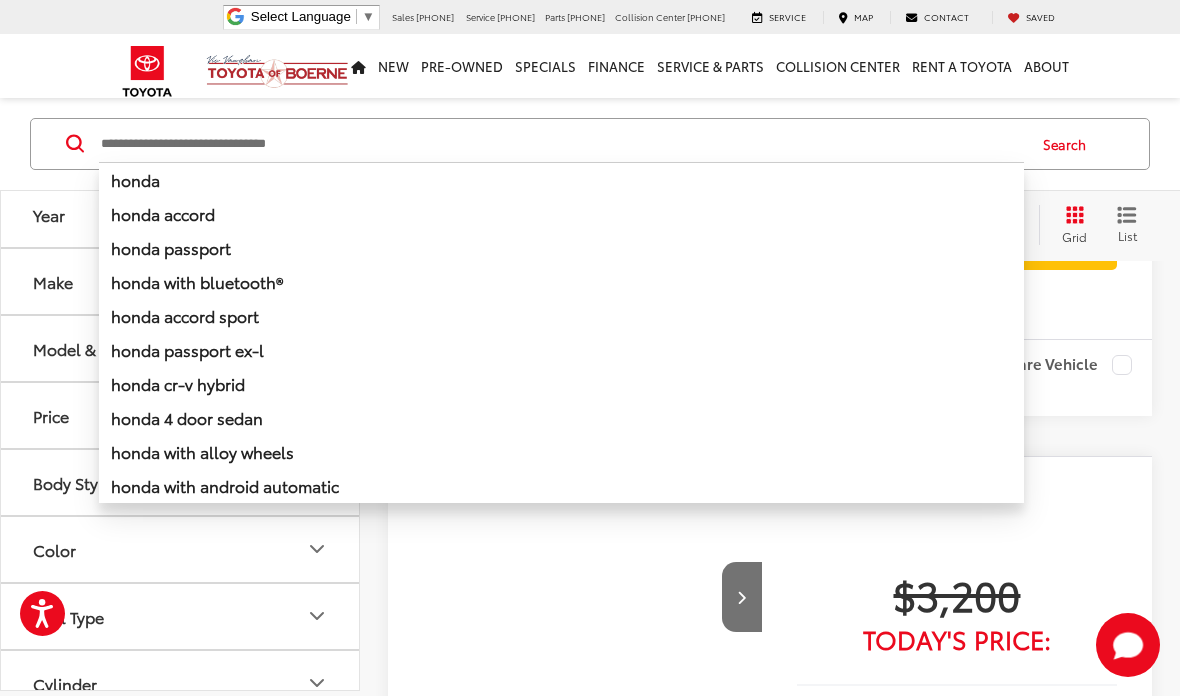 scroll, scrollTop: 1106, scrollLeft: 0, axis: vertical 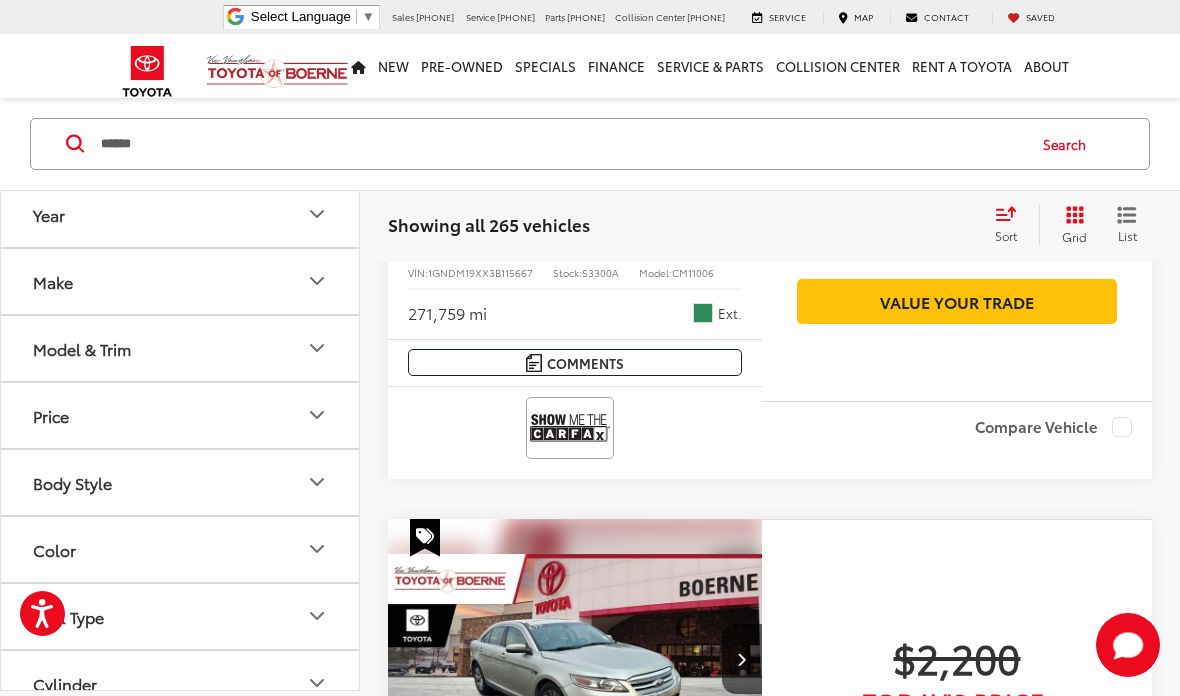 type on "******" 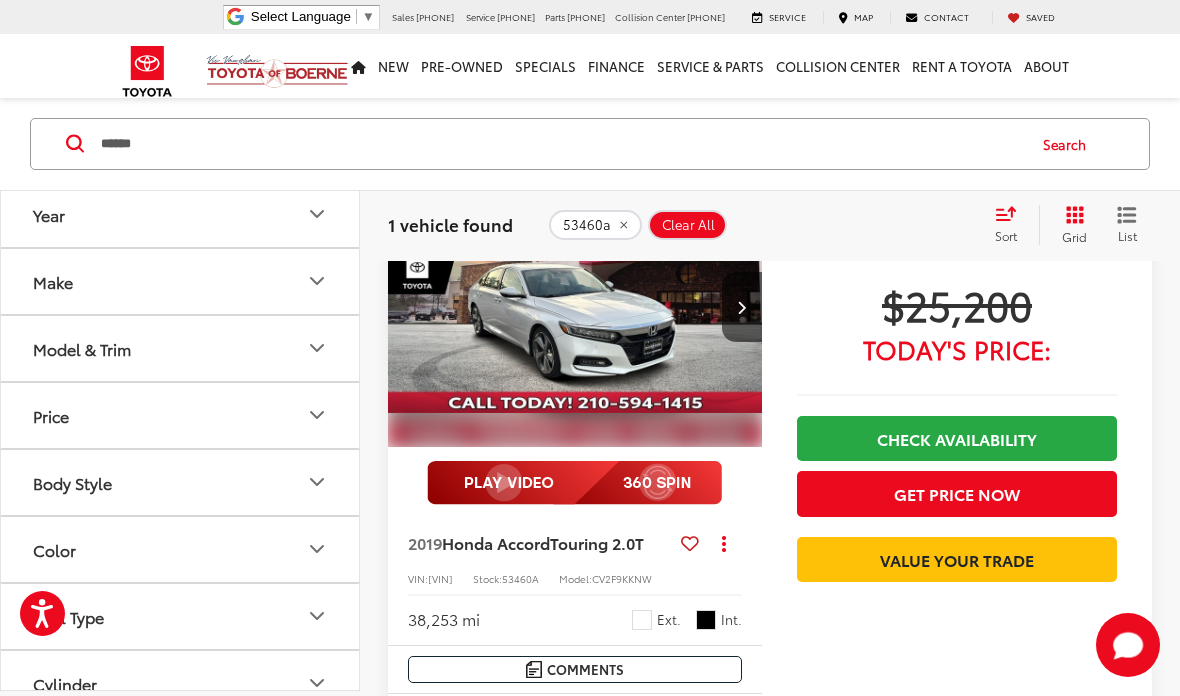 scroll, scrollTop: 188, scrollLeft: 0, axis: vertical 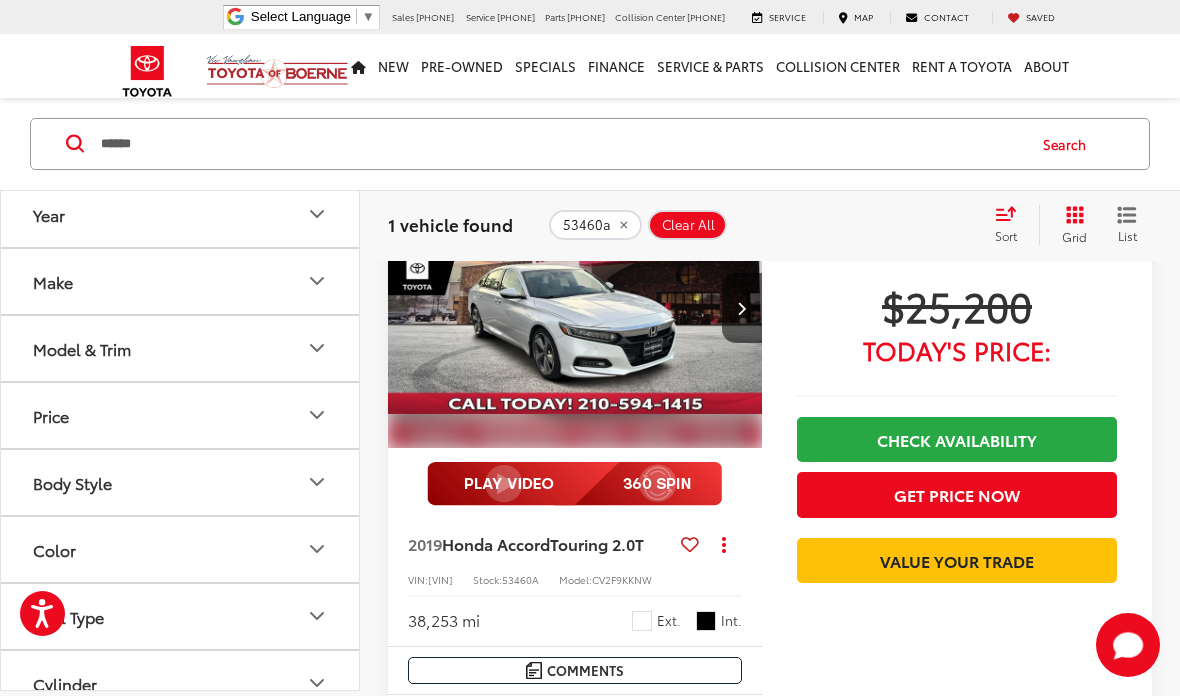 click on "53460a" 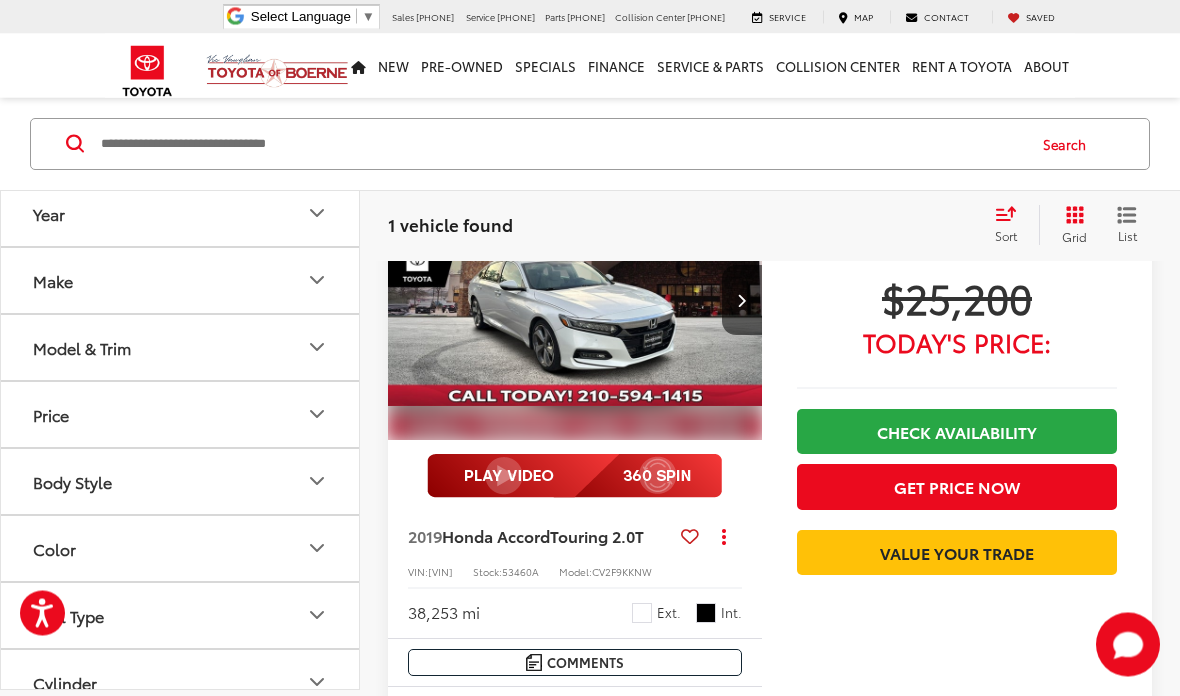 scroll, scrollTop: 91, scrollLeft: 0, axis: vertical 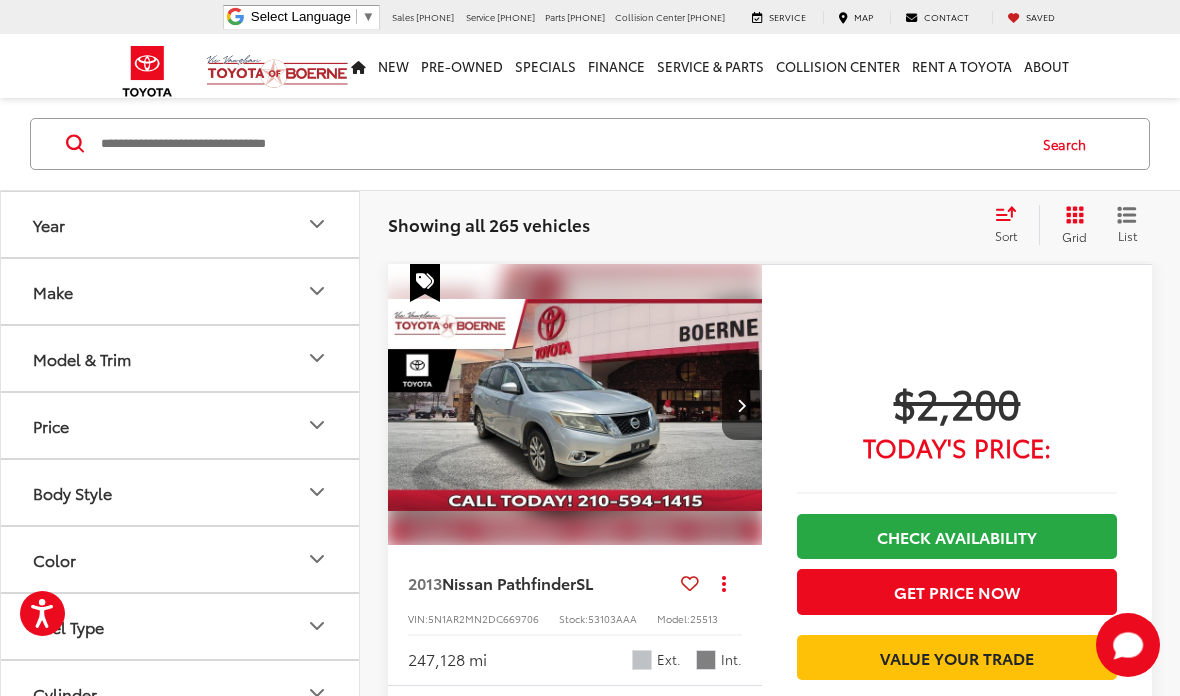 click on "Price" at bounding box center (181, 425) 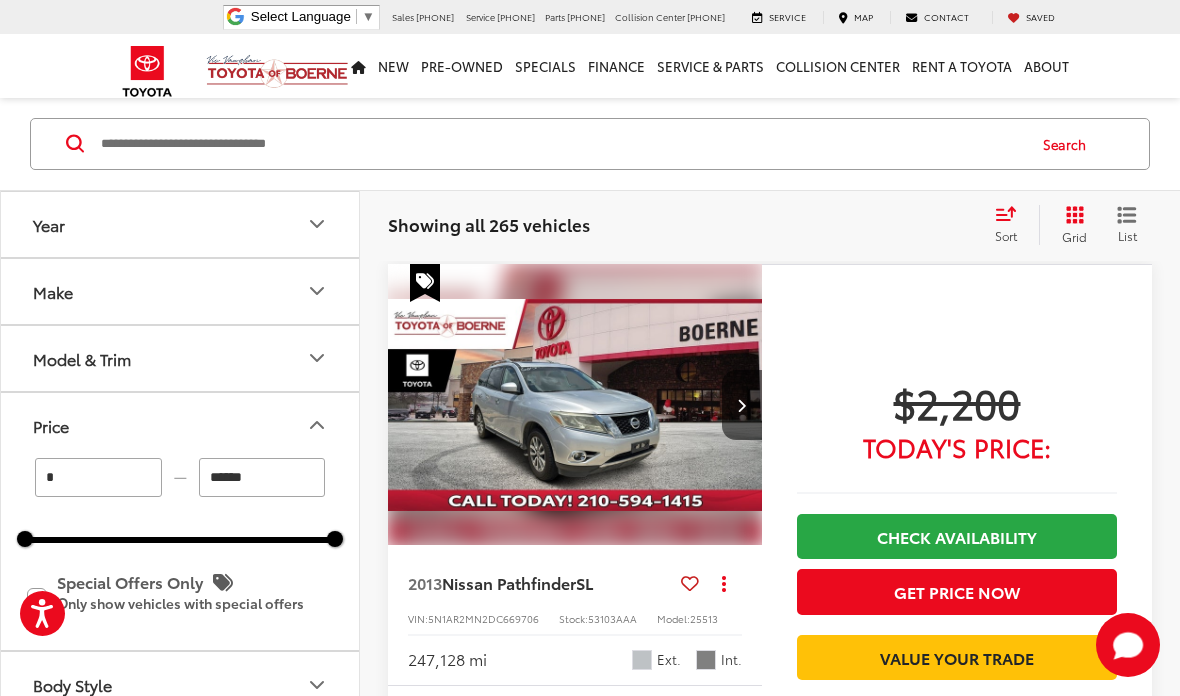 click on "Price" at bounding box center (181, 425) 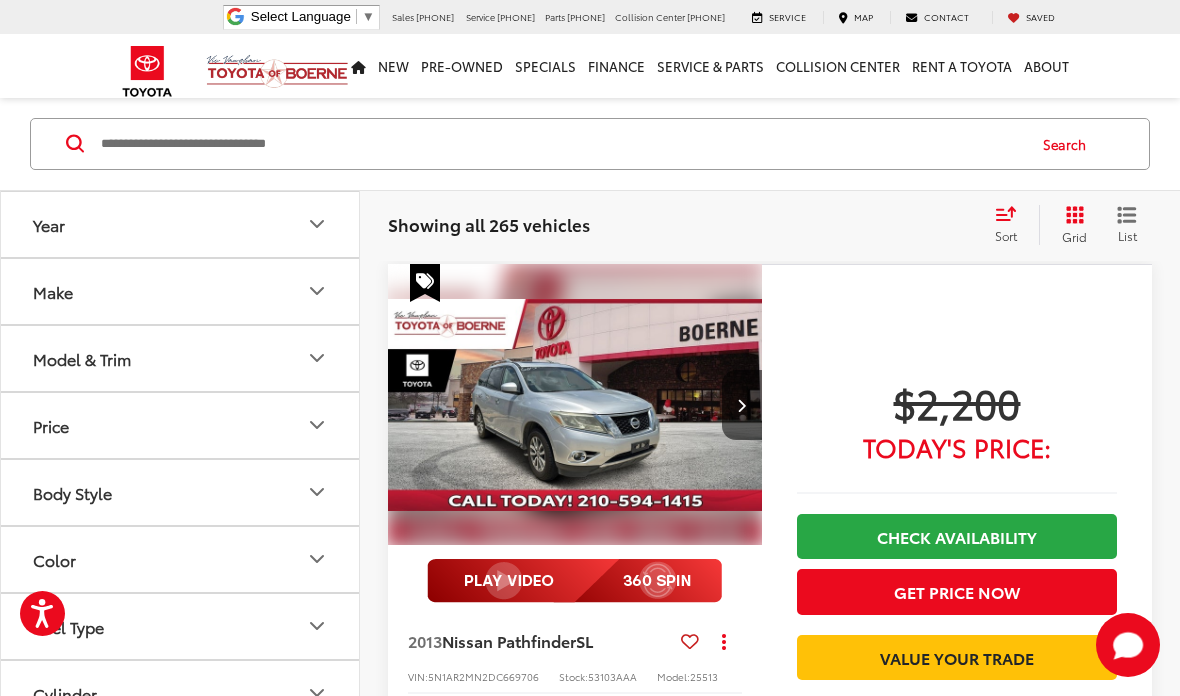 click on "Fuel Type" at bounding box center [181, 626] 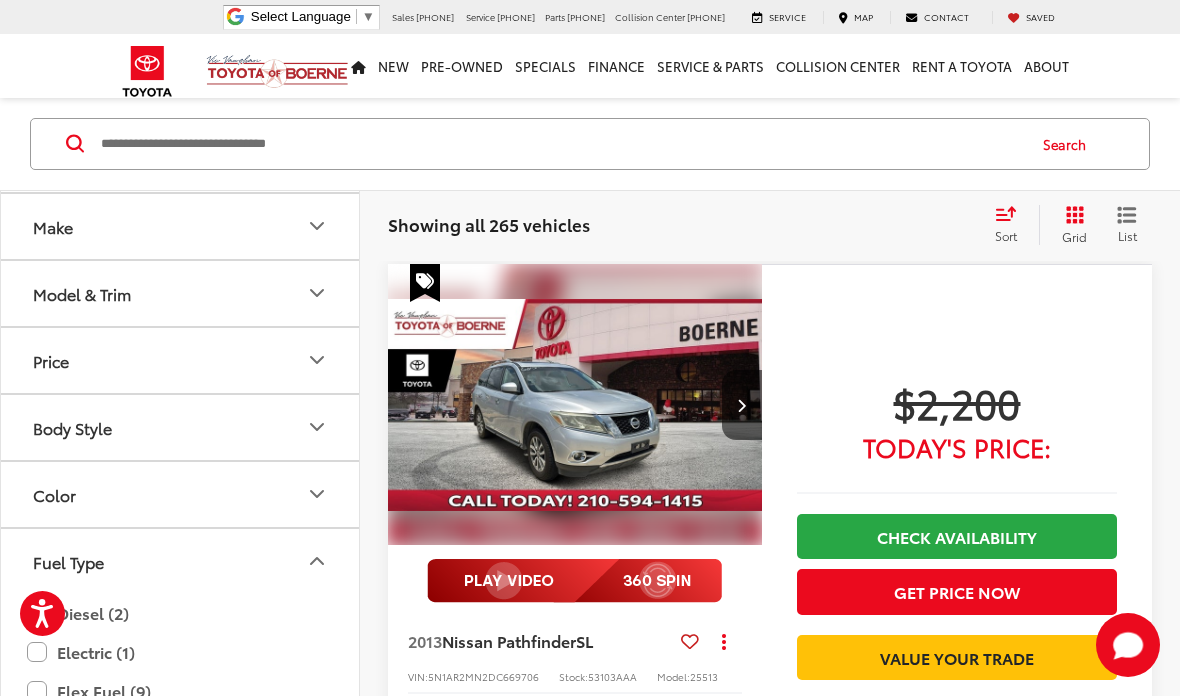 scroll, scrollTop: 31, scrollLeft: 0, axis: vertical 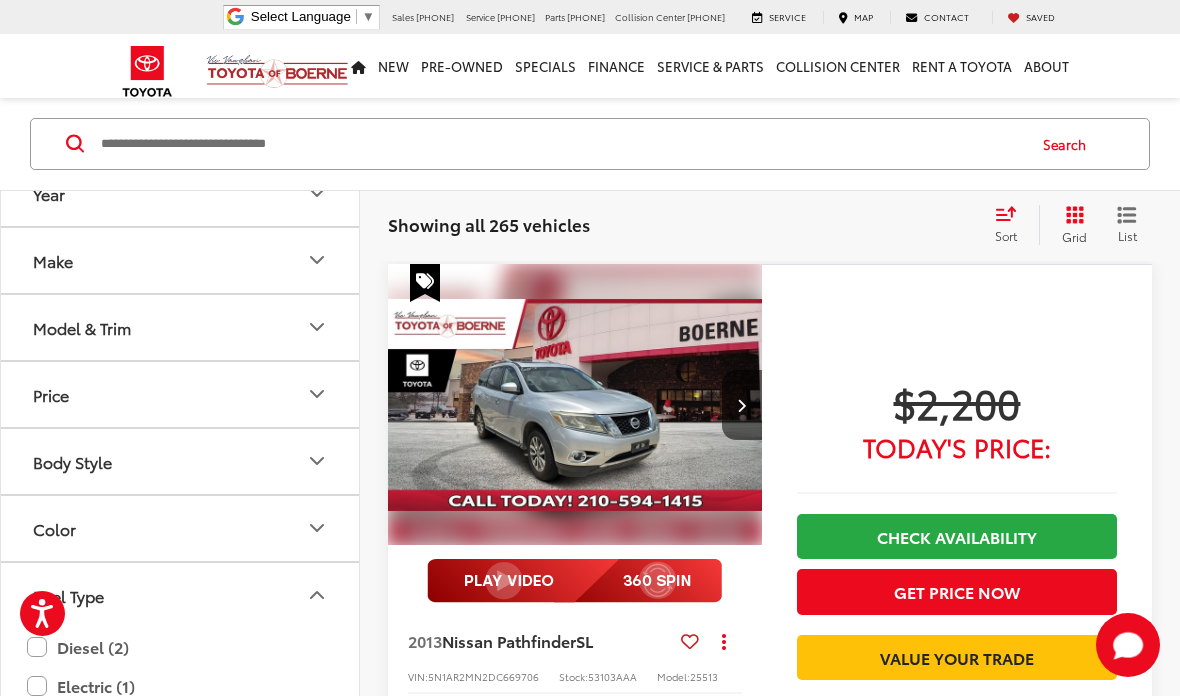 click on "Make" at bounding box center (181, 260) 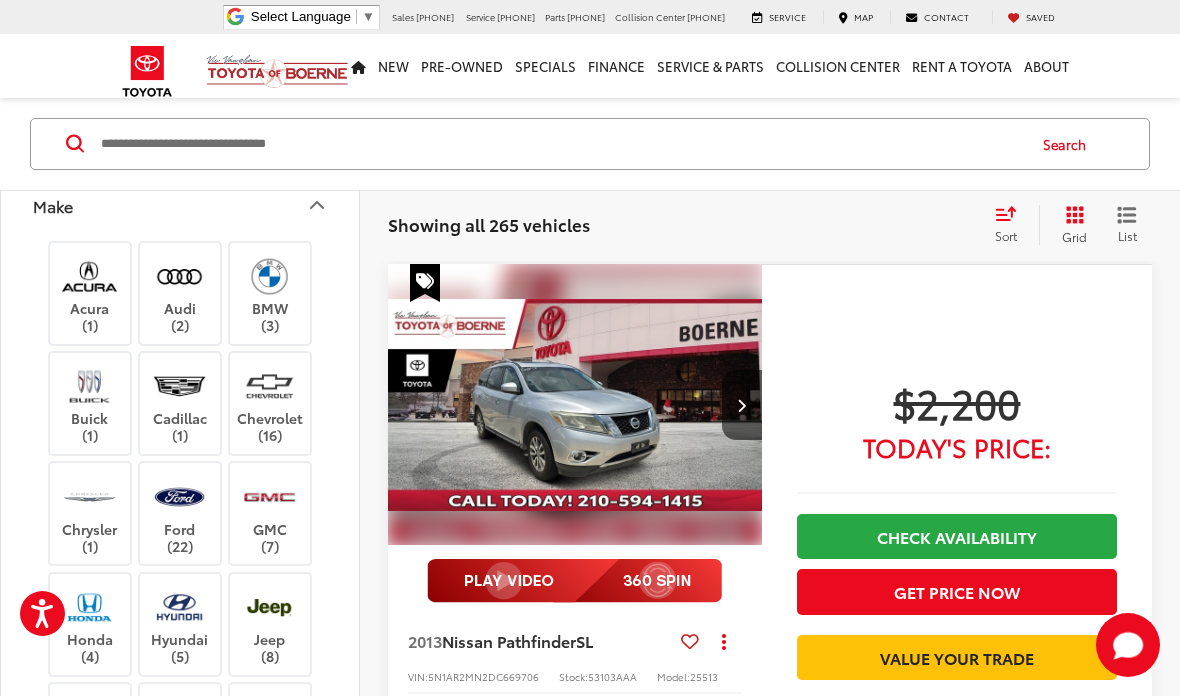 scroll, scrollTop: 105, scrollLeft: 0, axis: vertical 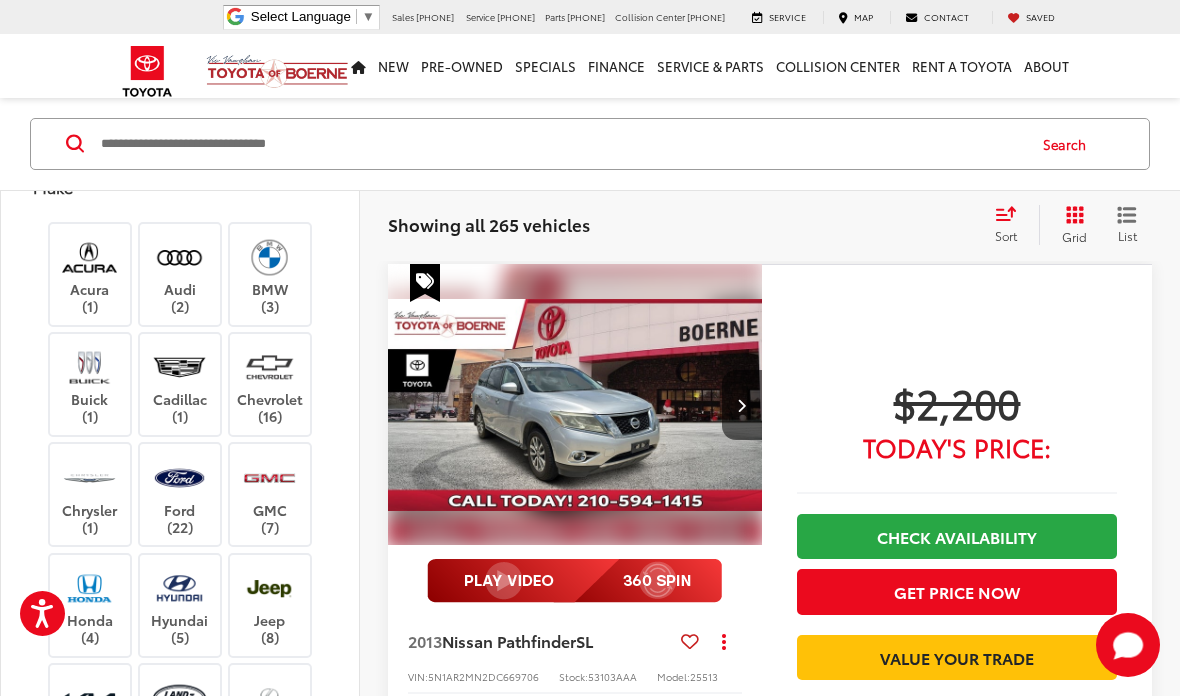 click at bounding box center [89, 588] 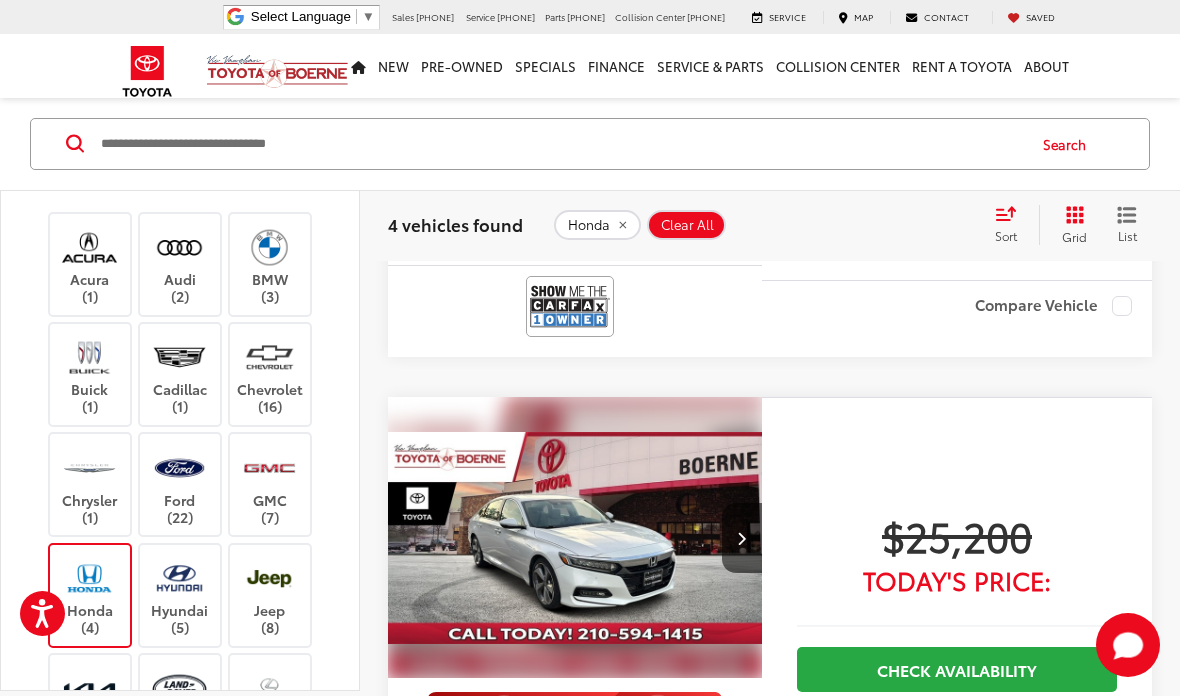 scroll, scrollTop: 616, scrollLeft: 0, axis: vertical 